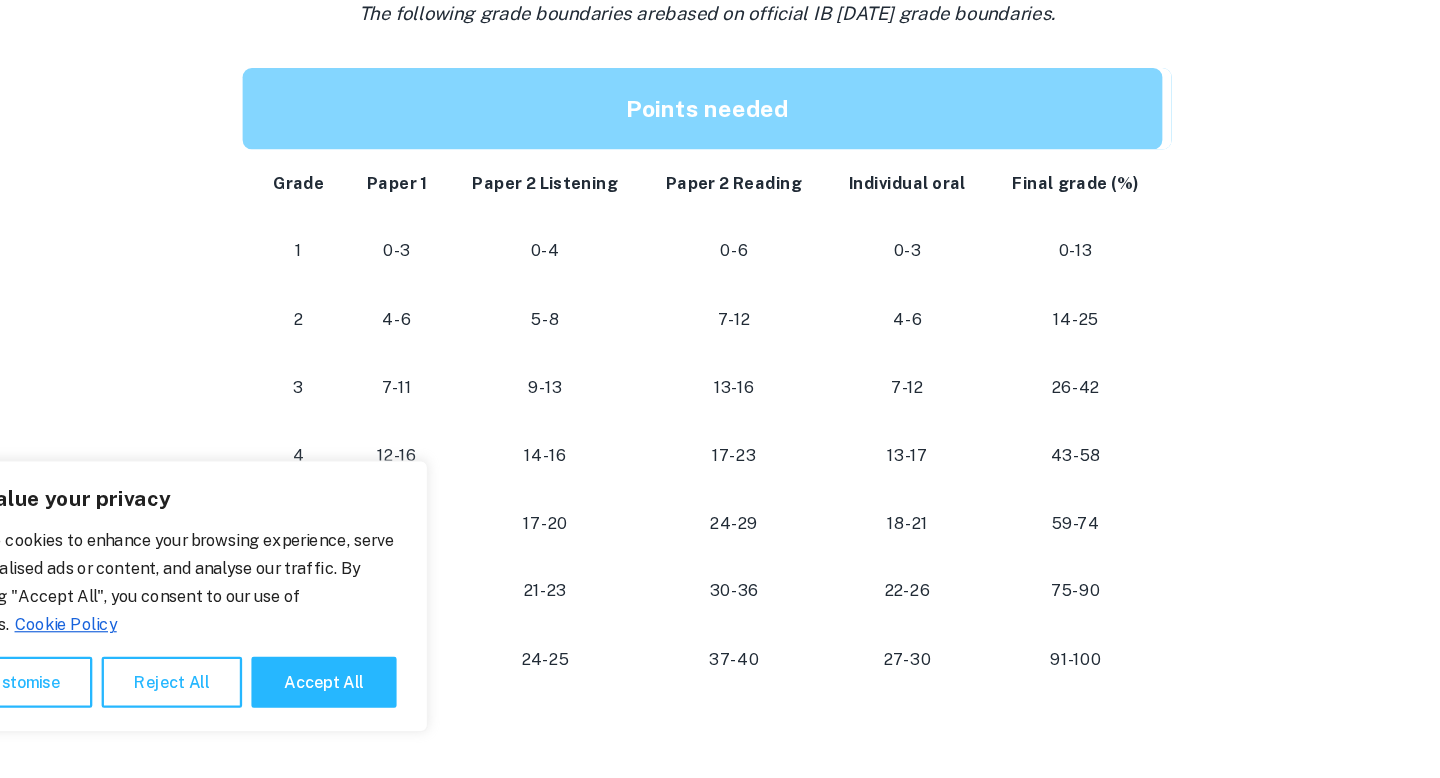 scroll, scrollTop: 1159, scrollLeft: 0, axis: vertical 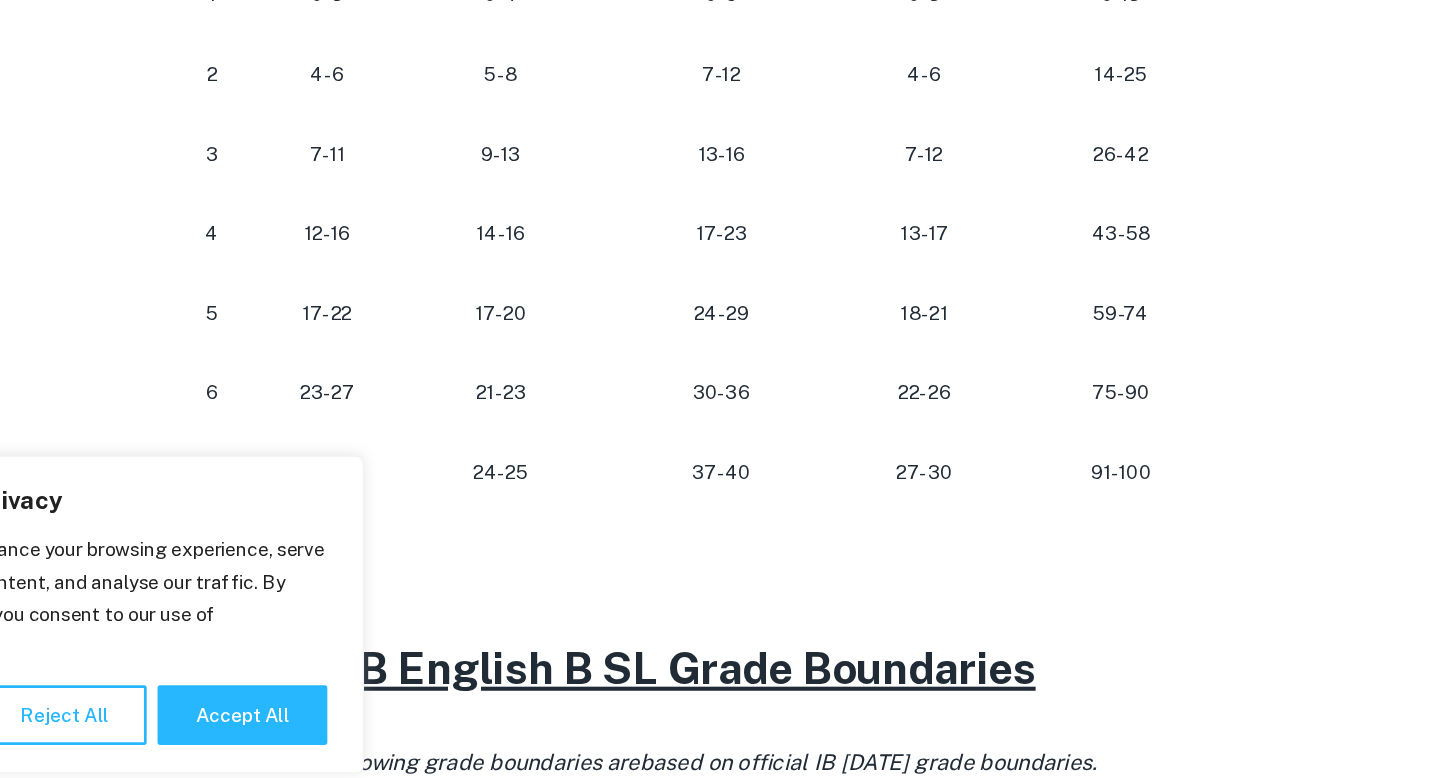 click on "91-100" at bounding box center [1037, 516] 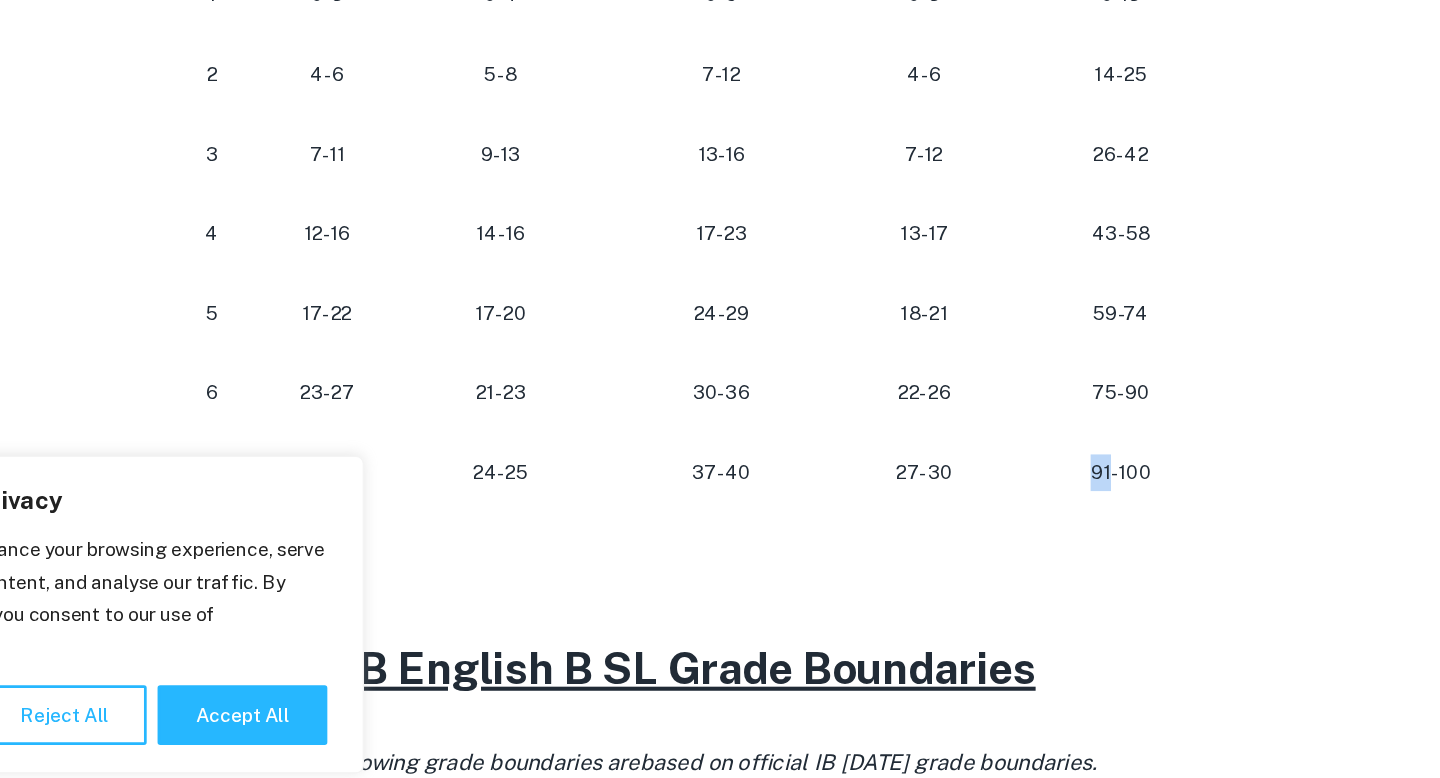 click at bounding box center (720, 561) 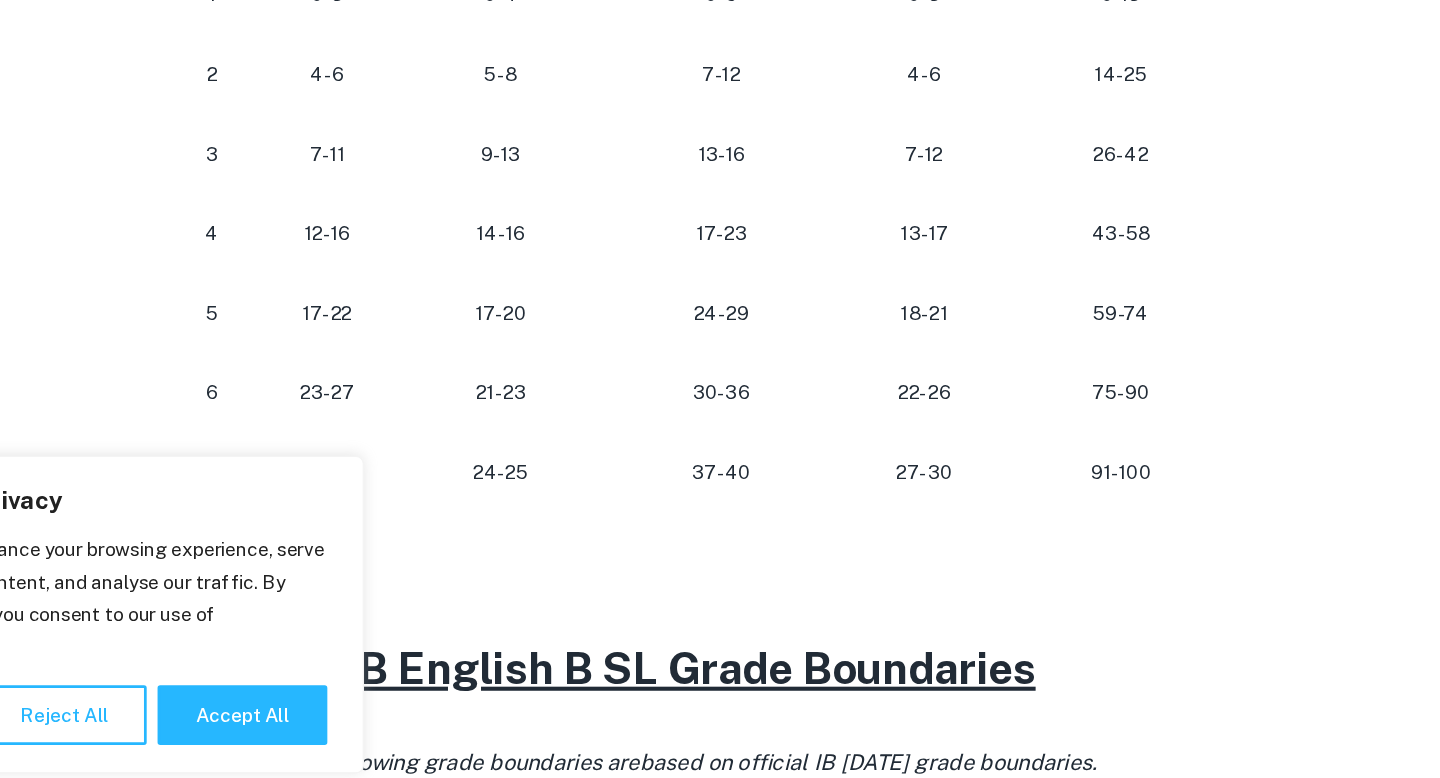 click at bounding box center [720, 561] 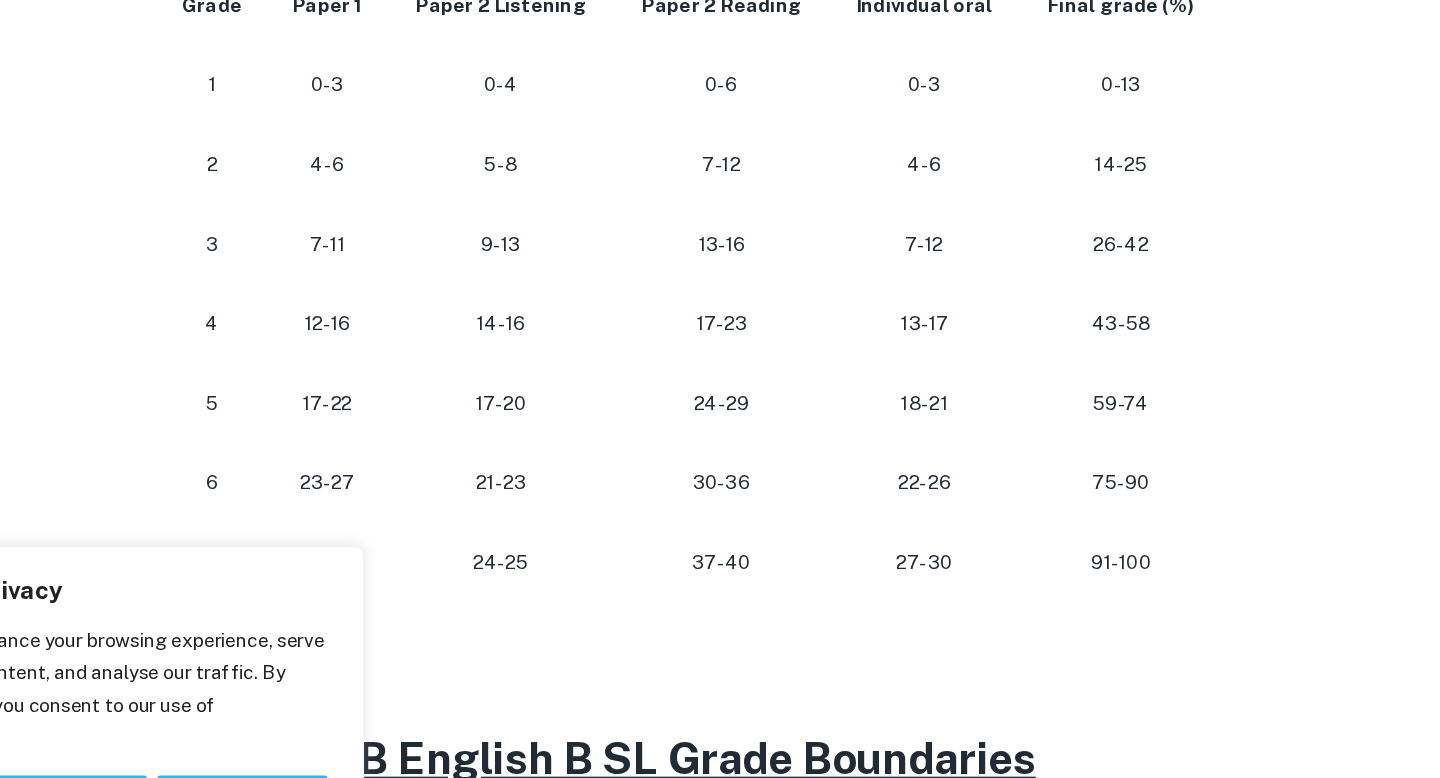click on "43-58" at bounding box center (1037, 340) 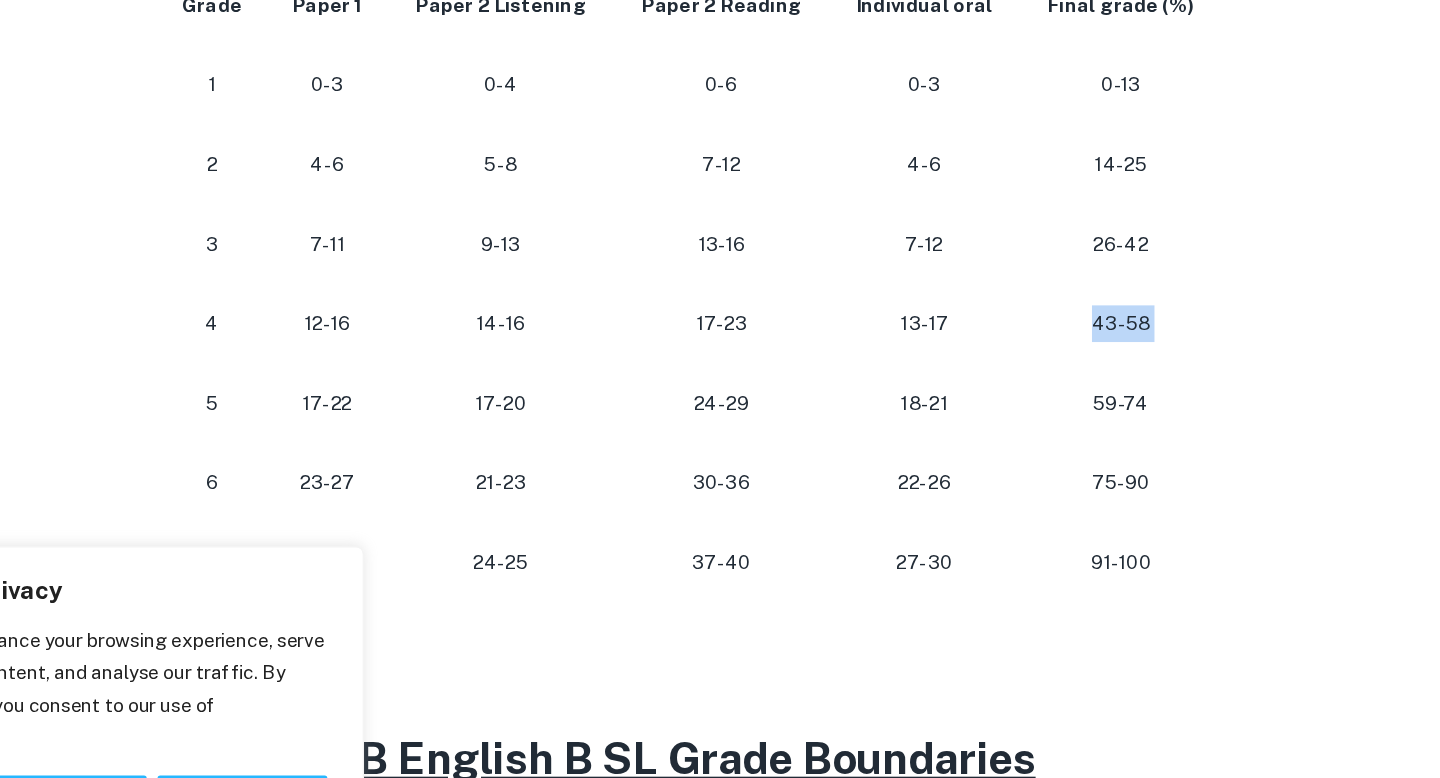 click on "43-58" at bounding box center [1037, 340] 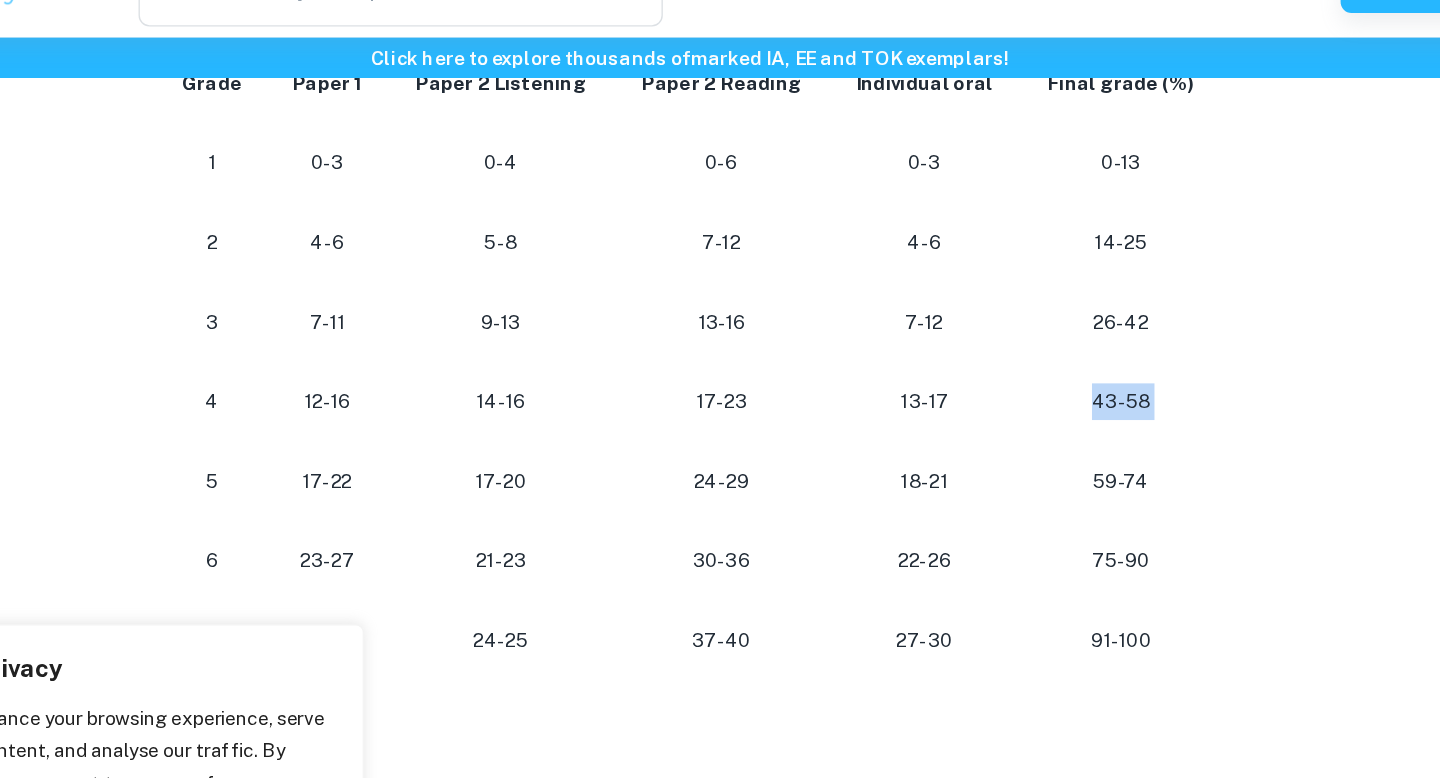 click on "26-42" at bounding box center (1037, 282) 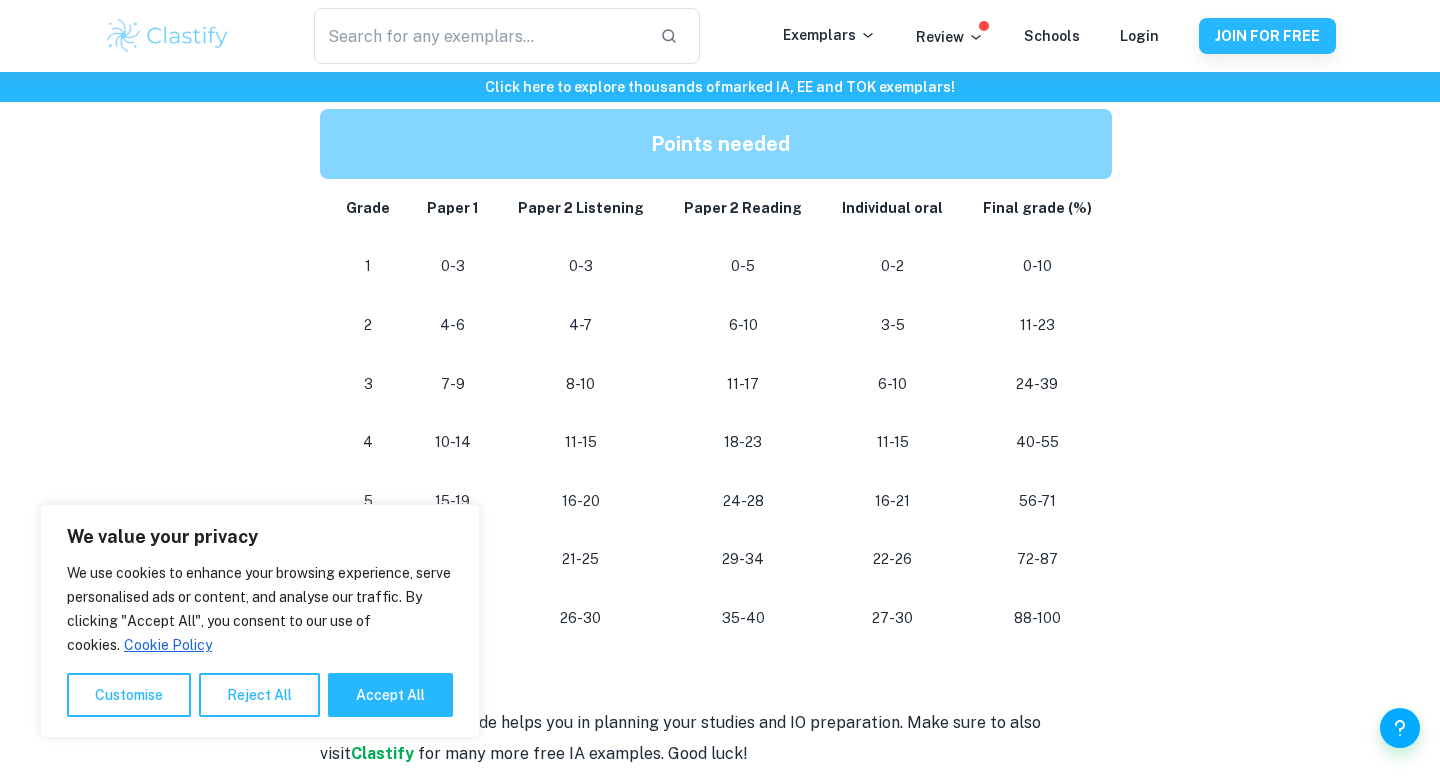 scroll, scrollTop: 1834, scrollLeft: 0, axis: vertical 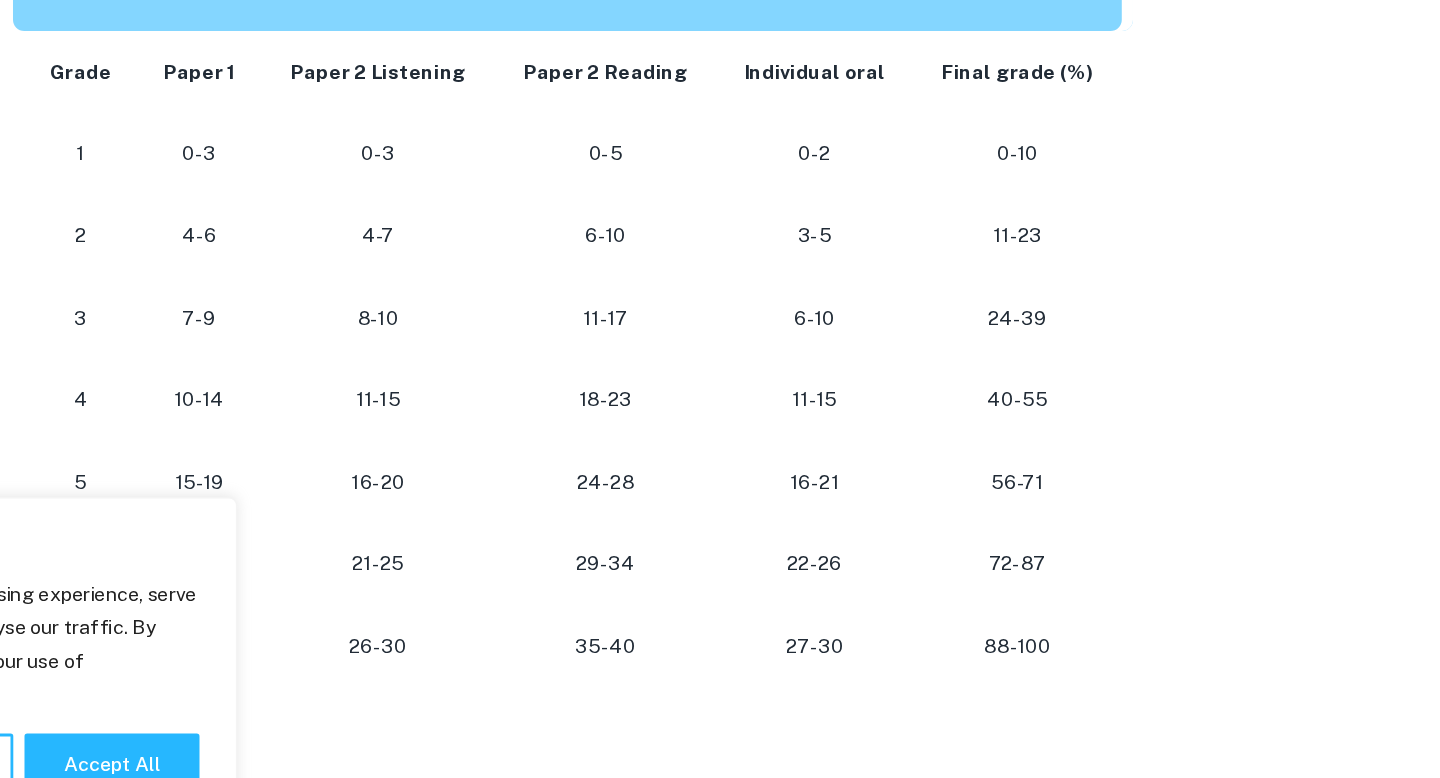 click on "56-71" at bounding box center [1041, 493] 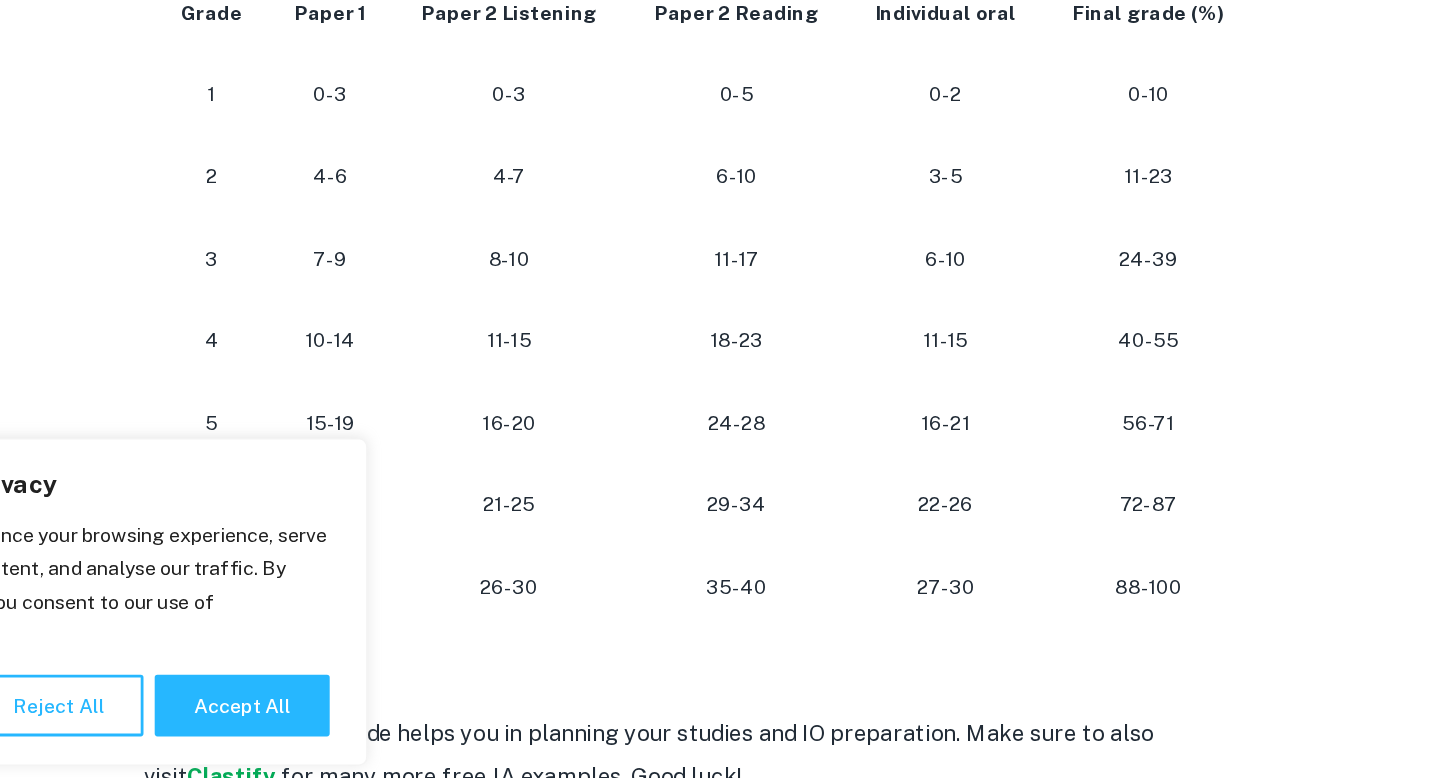 scroll, scrollTop: 1835, scrollLeft: 0, axis: vertical 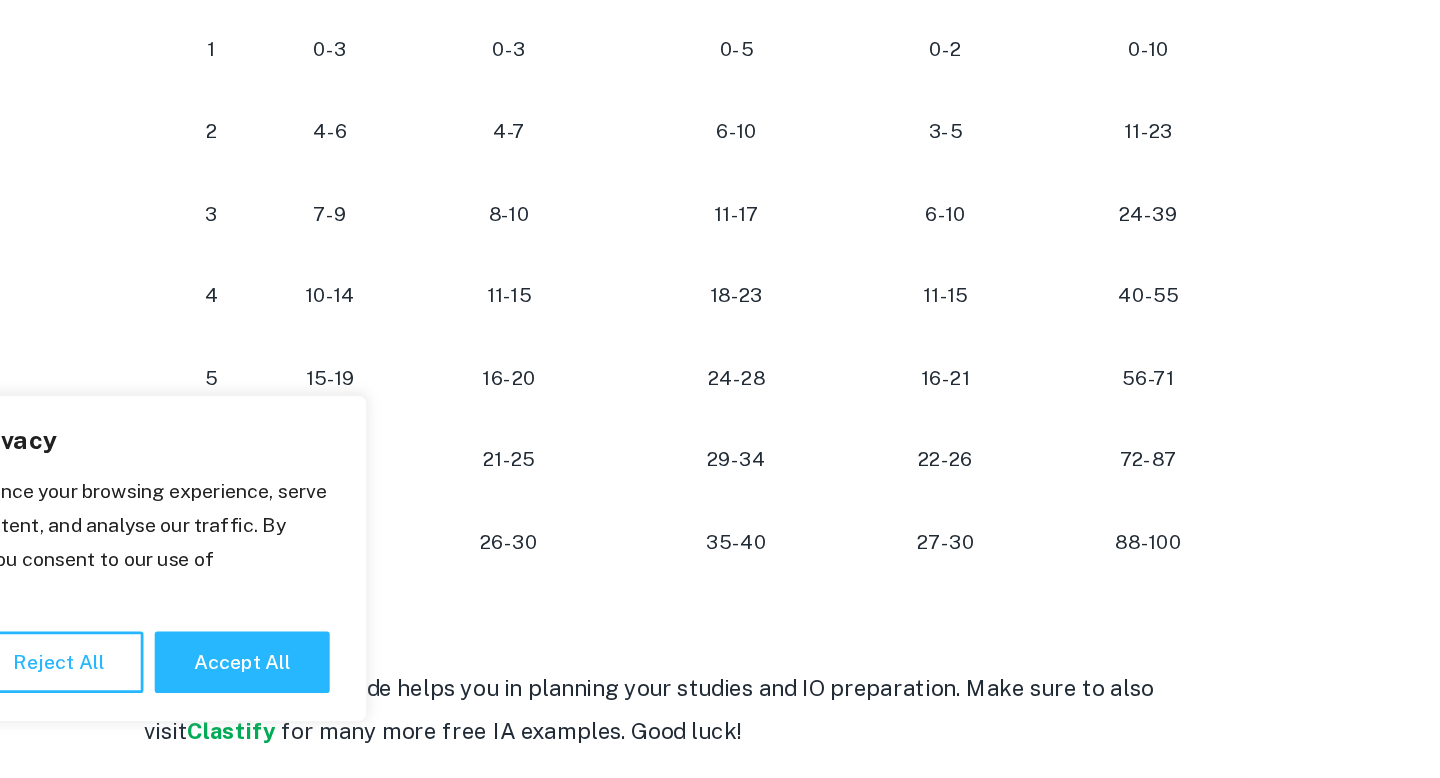 click on "56-71" at bounding box center [1037, 492] 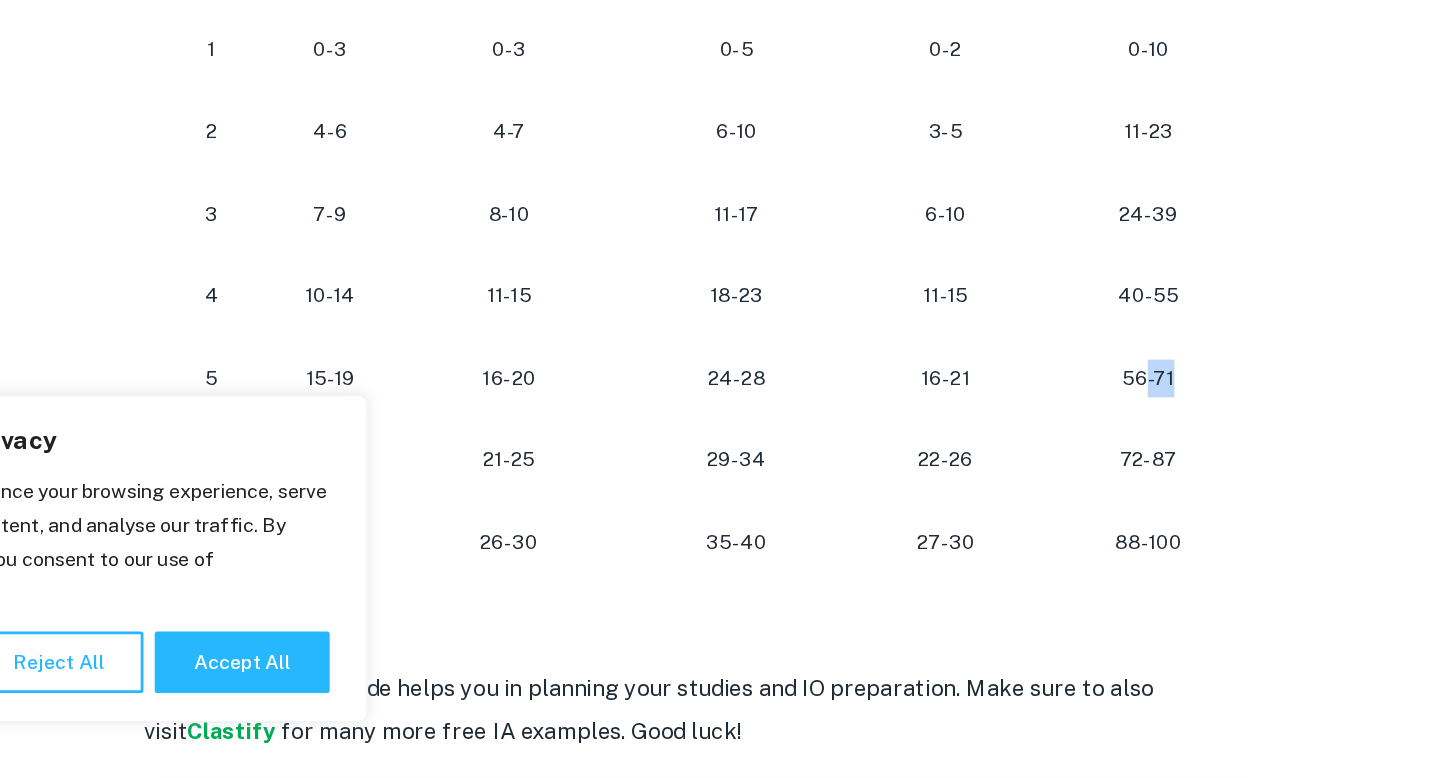 click on "56-71" at bounding box center [1037, 492] 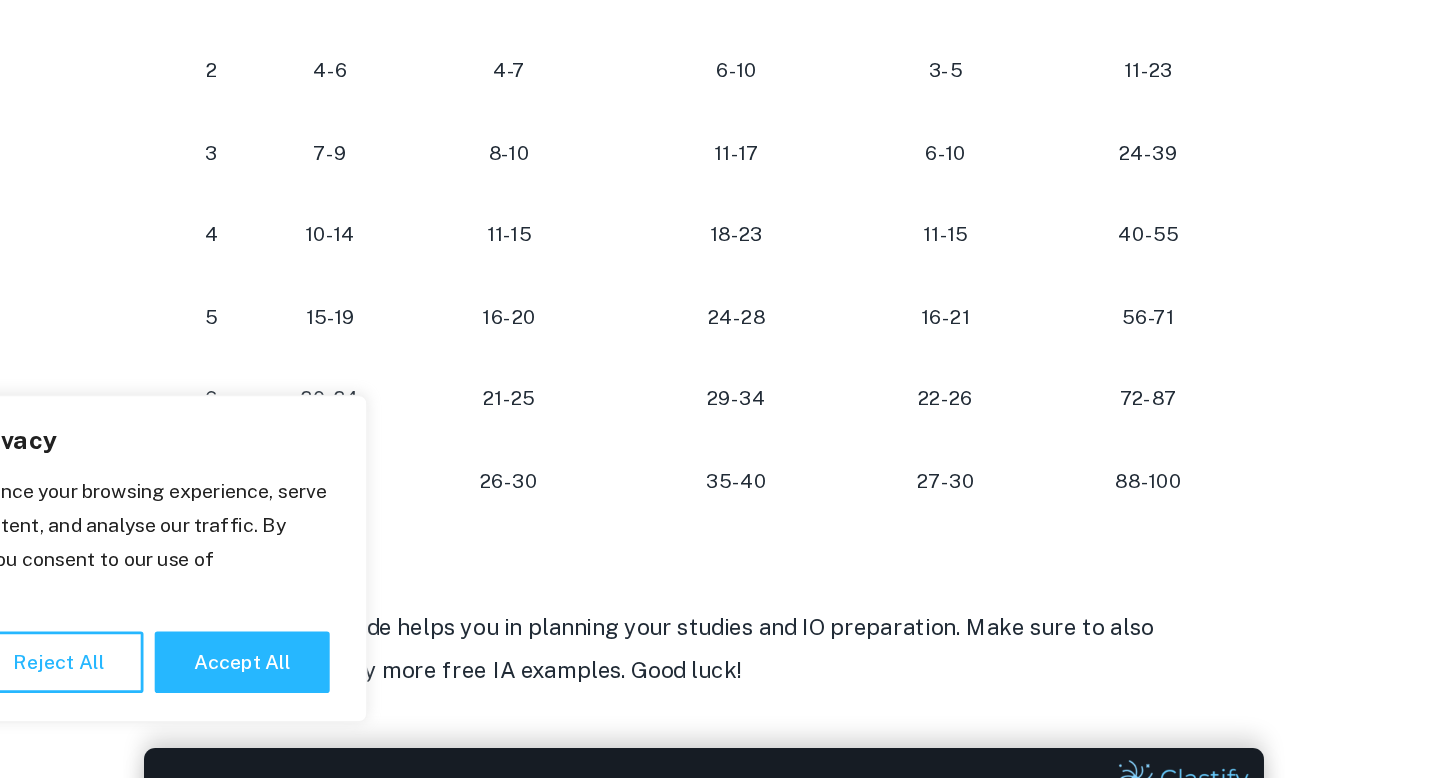scroll, scrollTop: 1904, scrollLeft: 0, axis: vertical 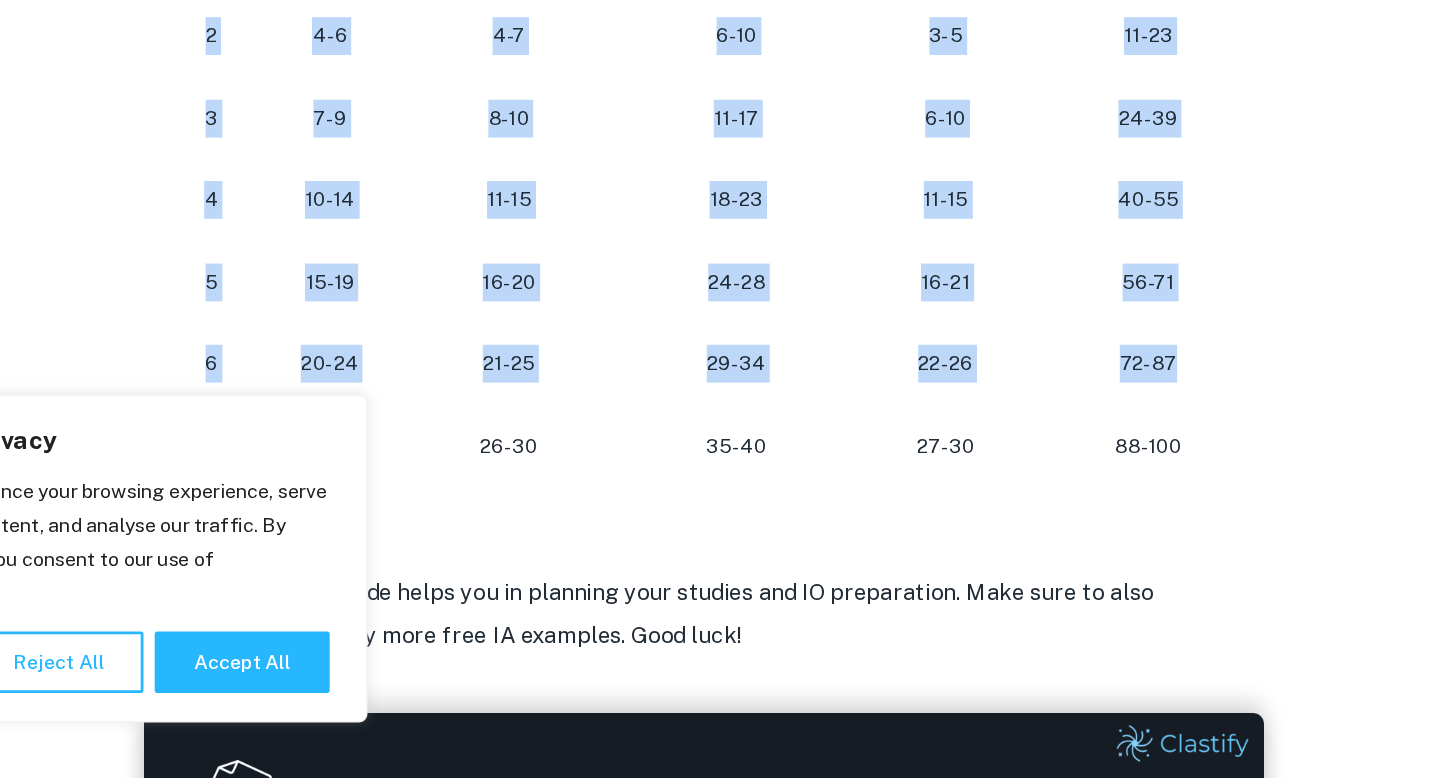 drag, startPoint x: 1070, startPoint y: 490, endPoint x: 1127, endPoint y: 513, distance: 61.46544 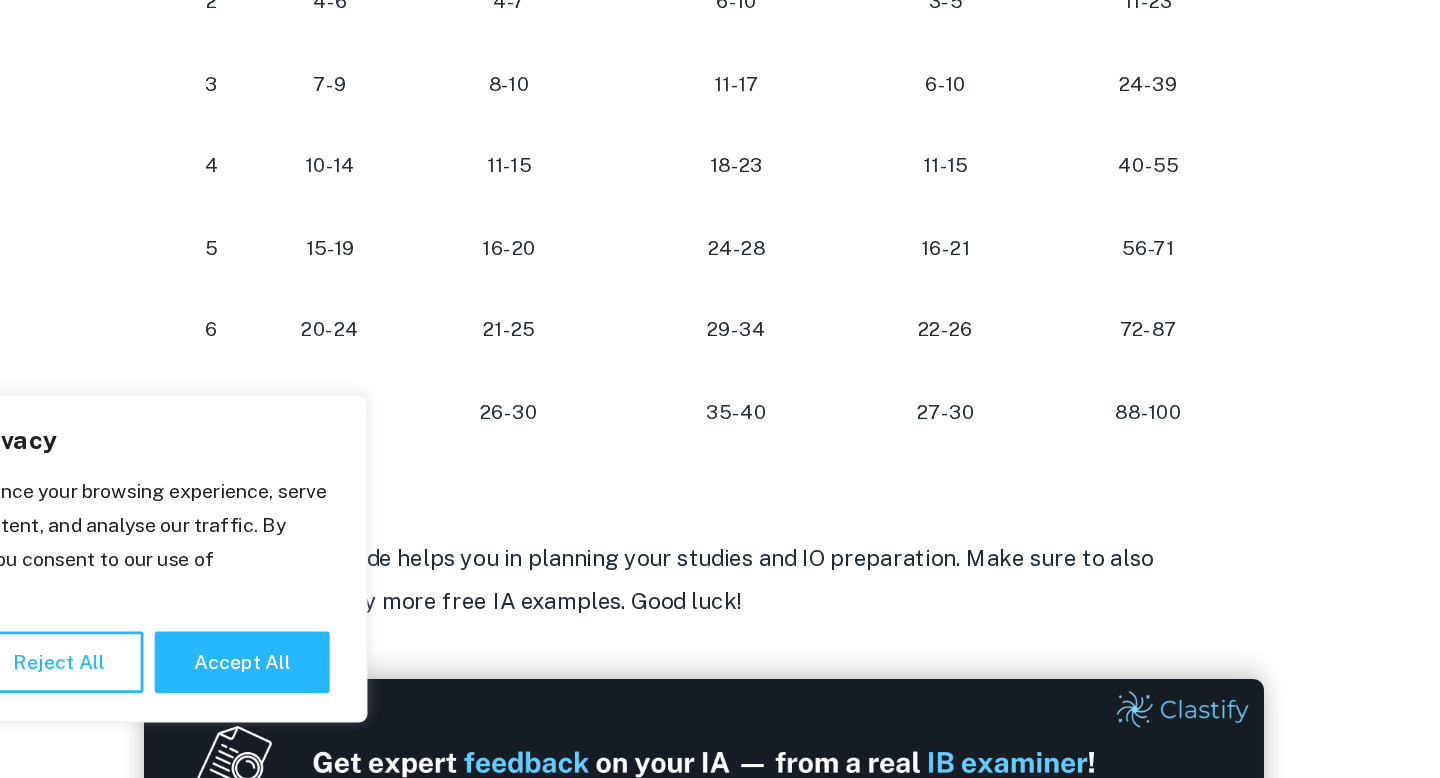scroll, scrollTop: 1943, scrollLeft: 0, axis: vertical 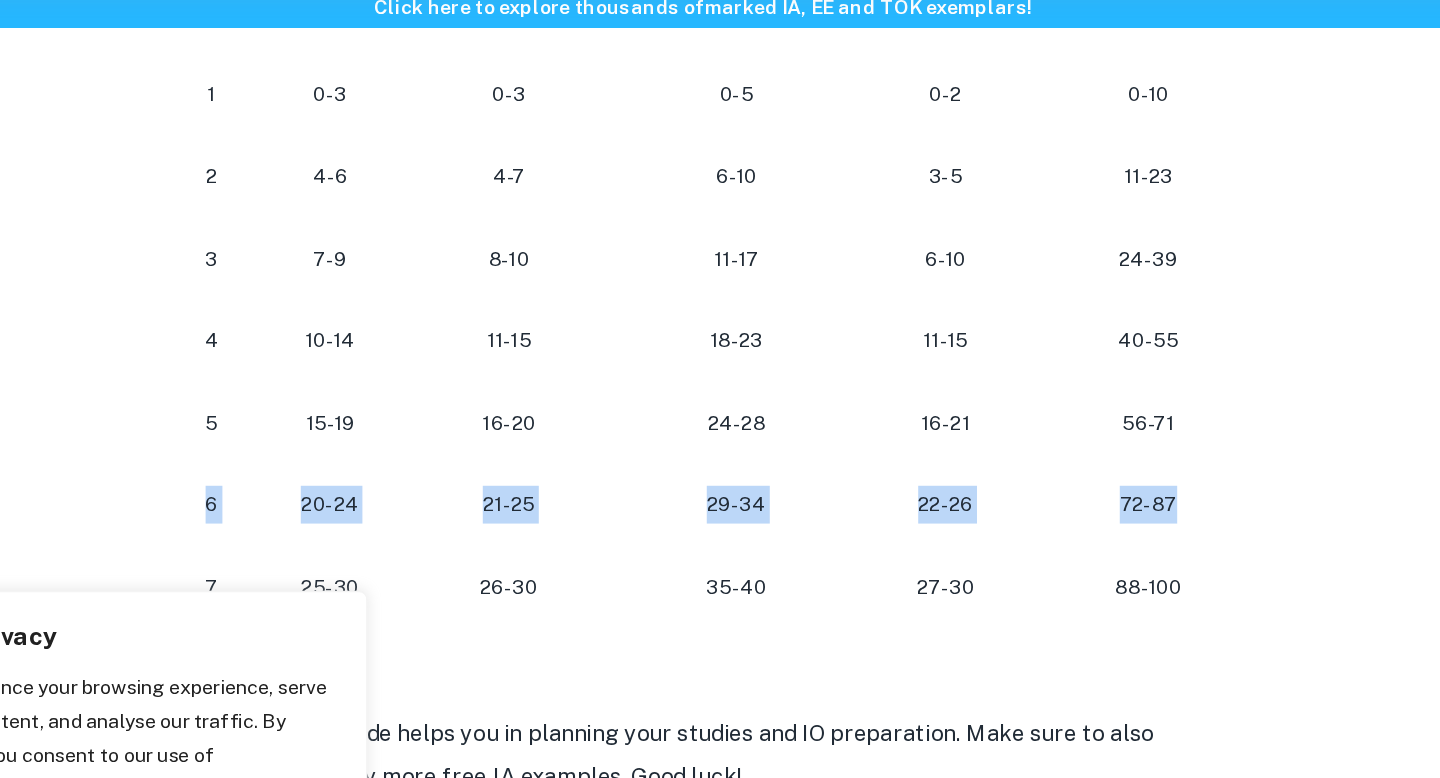 drag, startPoint x: 1090, startPoint y: 444, endPoint x: 1084, endPoint y: 396, distance: 48.373547 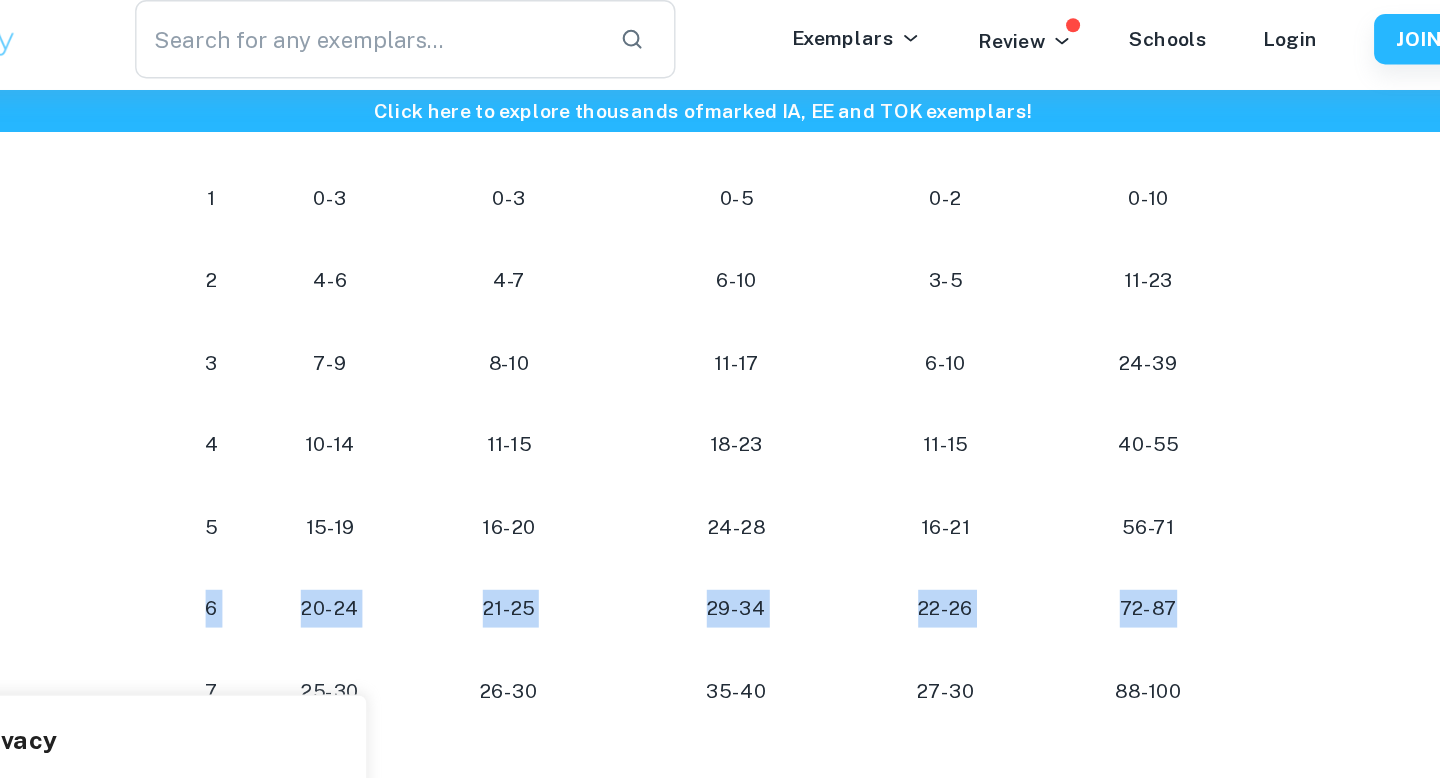 click on "40-55" at bounding box center (1037, 325) 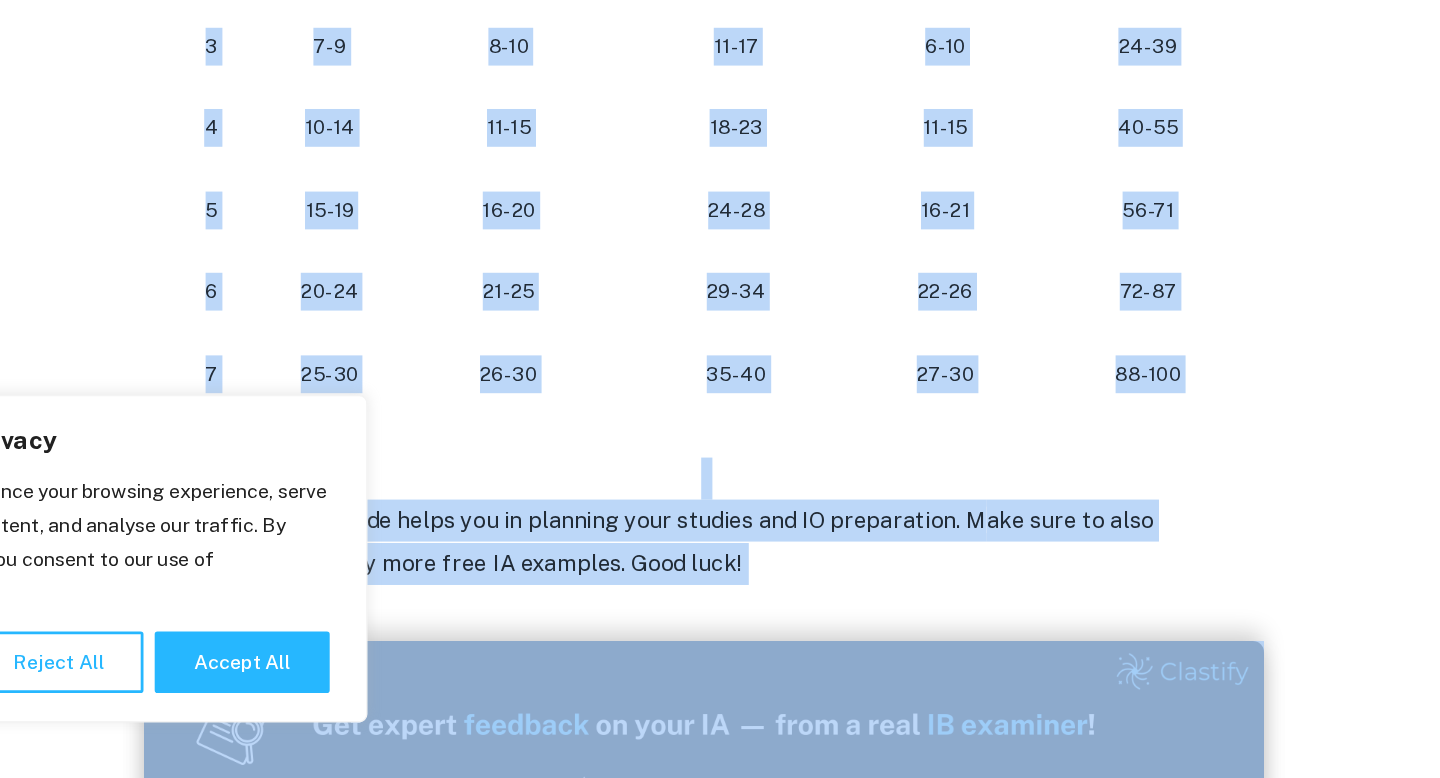 scroll, scrollTop: 1962, scrollLeft: 0, axis: vertical 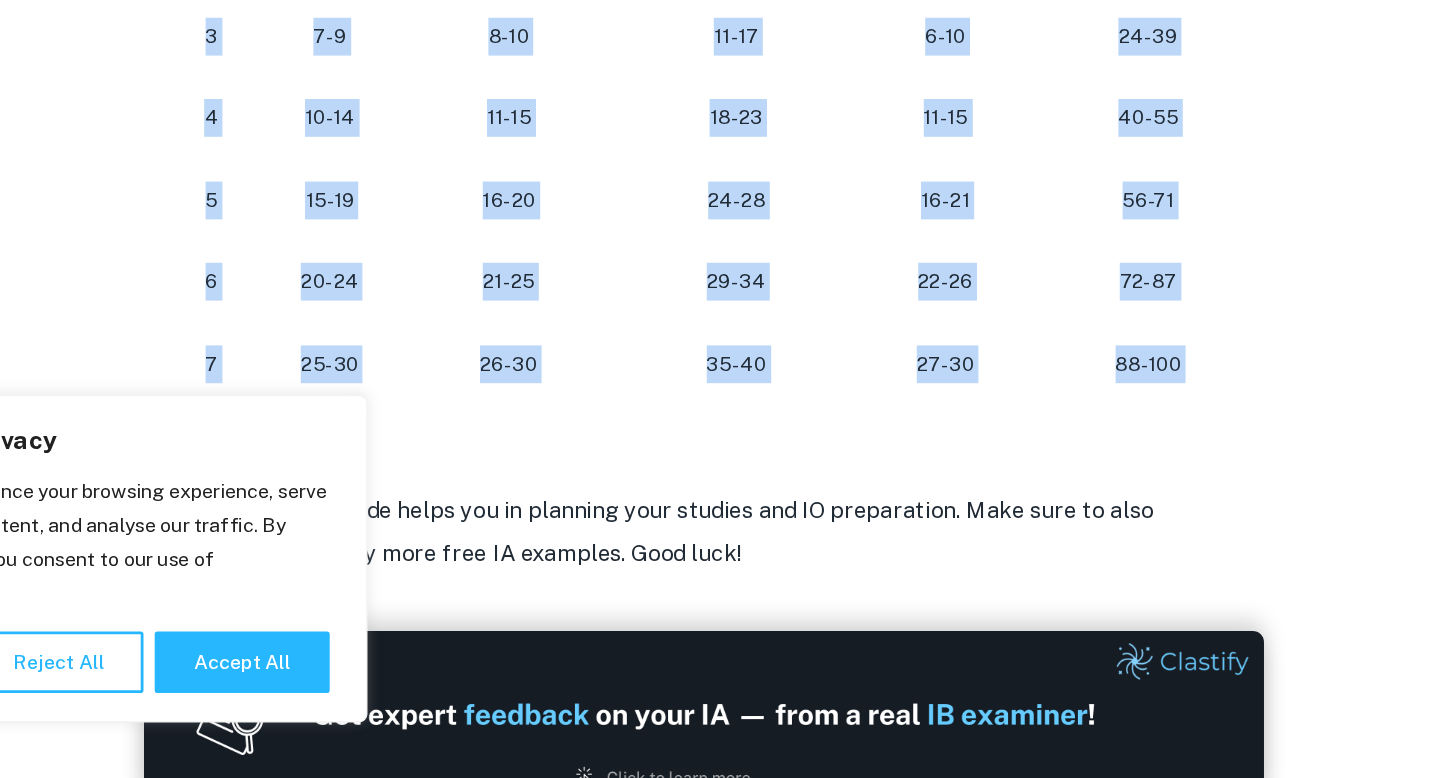drag, startPoint x: 1068, startPoint y: 269, endPoint x: 1026, endPoint y: 516, distance: 250.54541 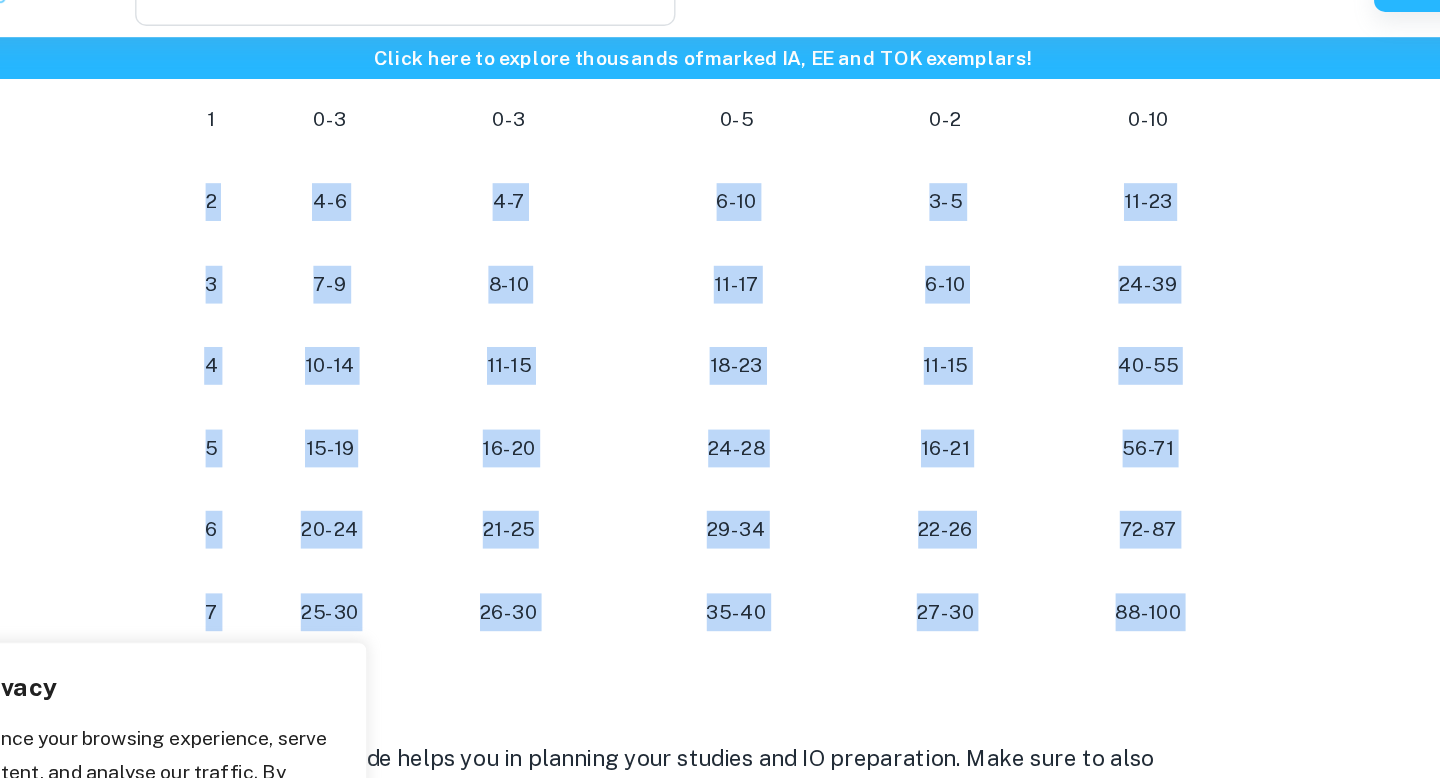 click on "56-71" at bounding box center (1041, 365) 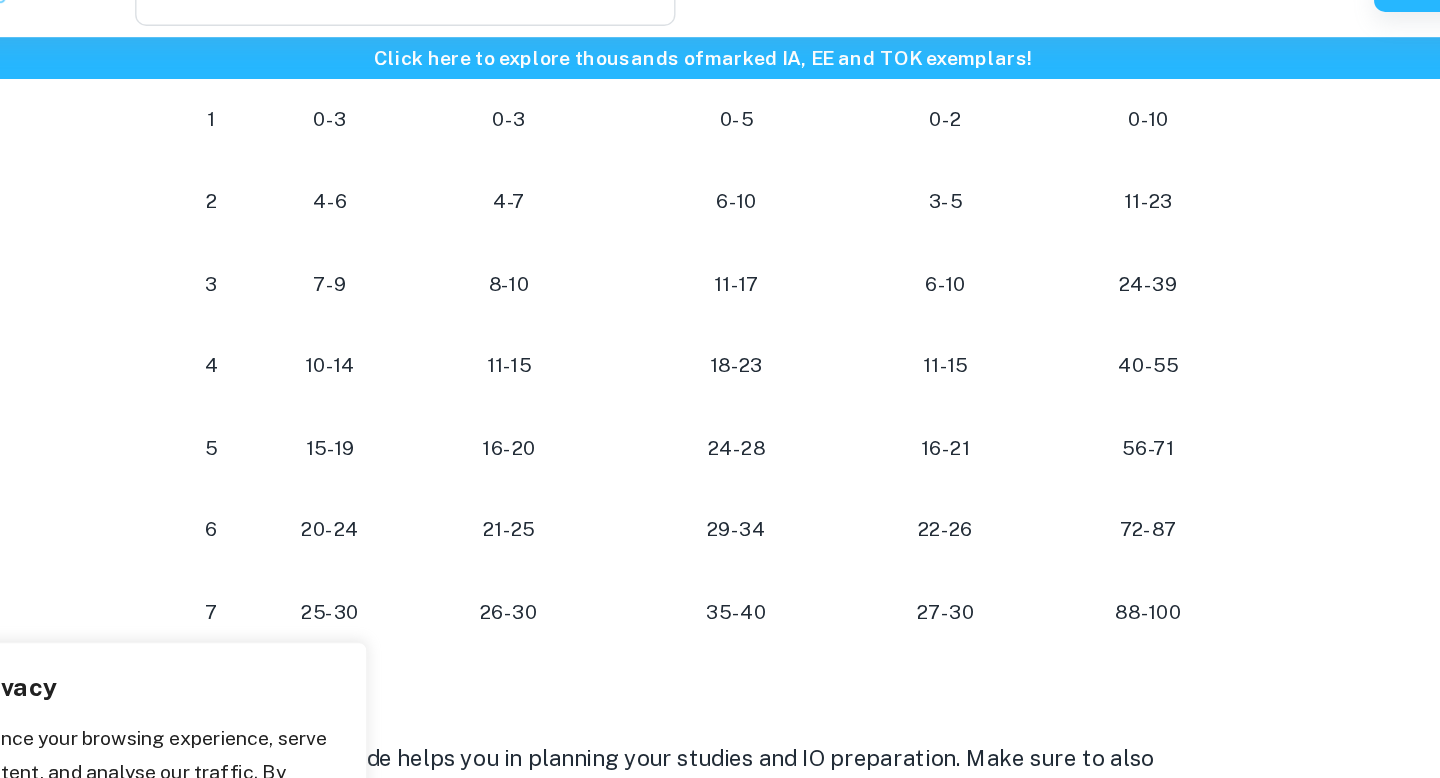 click on "56-71" at bounding box center [1041, 365] 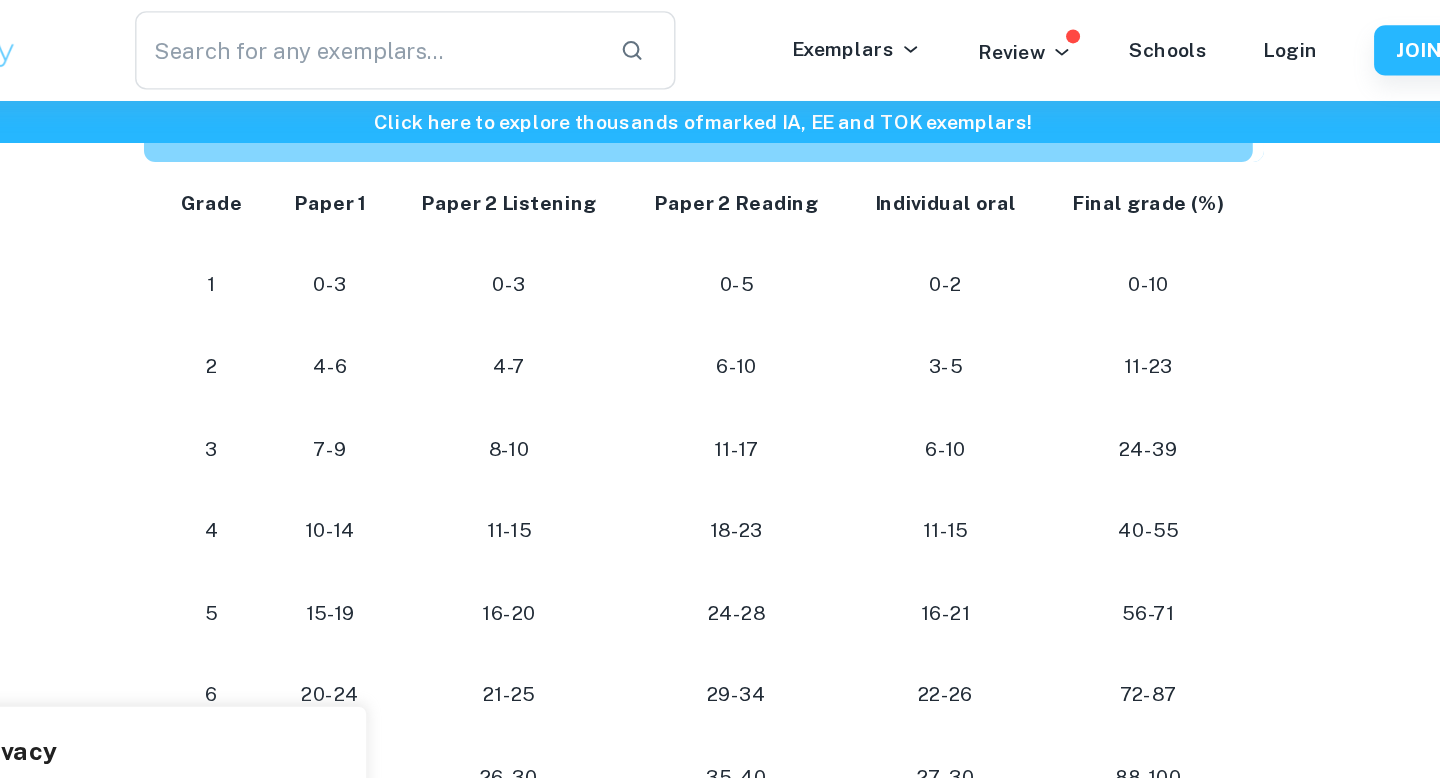 scroll, scrollTop: 1858, scrollLeft: 0, axis: vertical 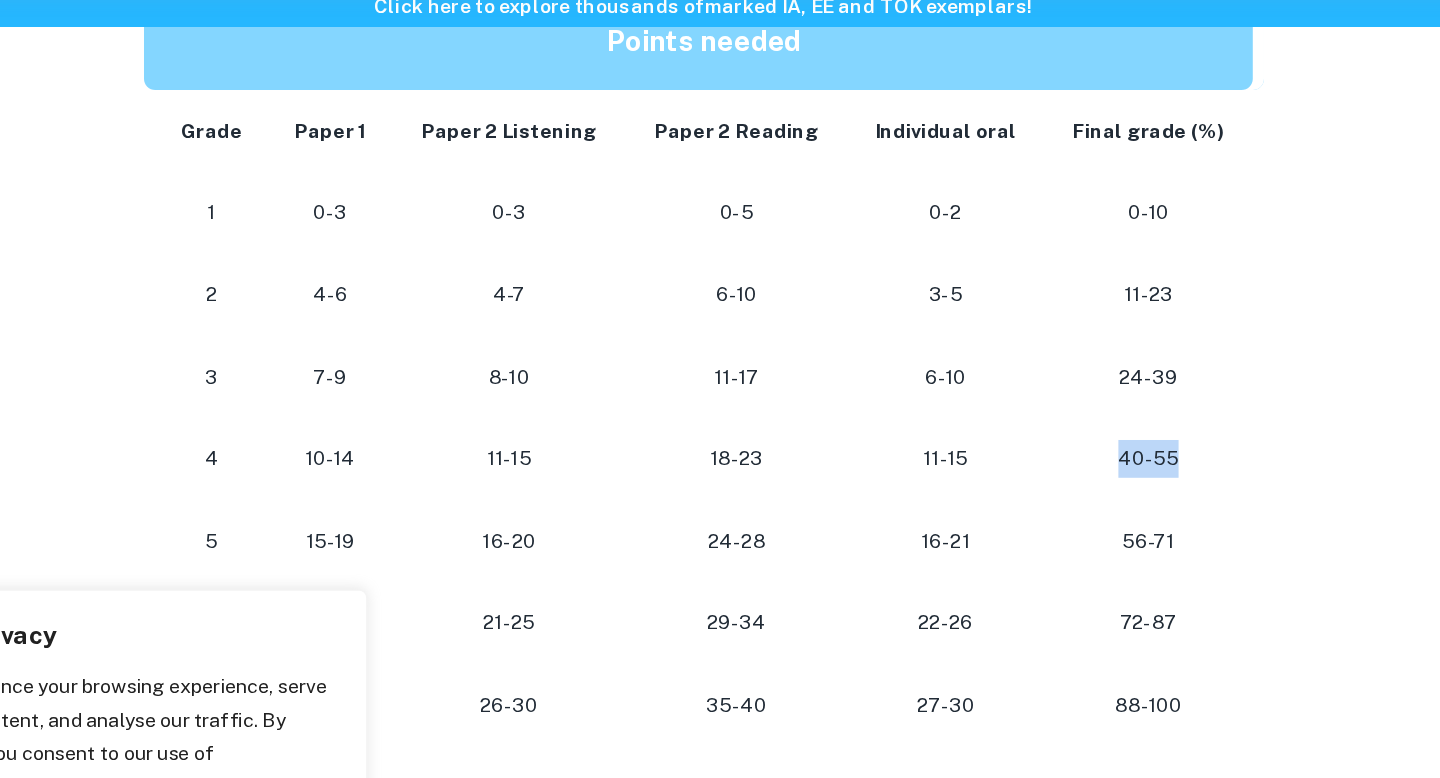drag, startPoint x: 1117, startPoint y: 390, endPoint x: 1088, endPoint y: 410, distance: 35.22783 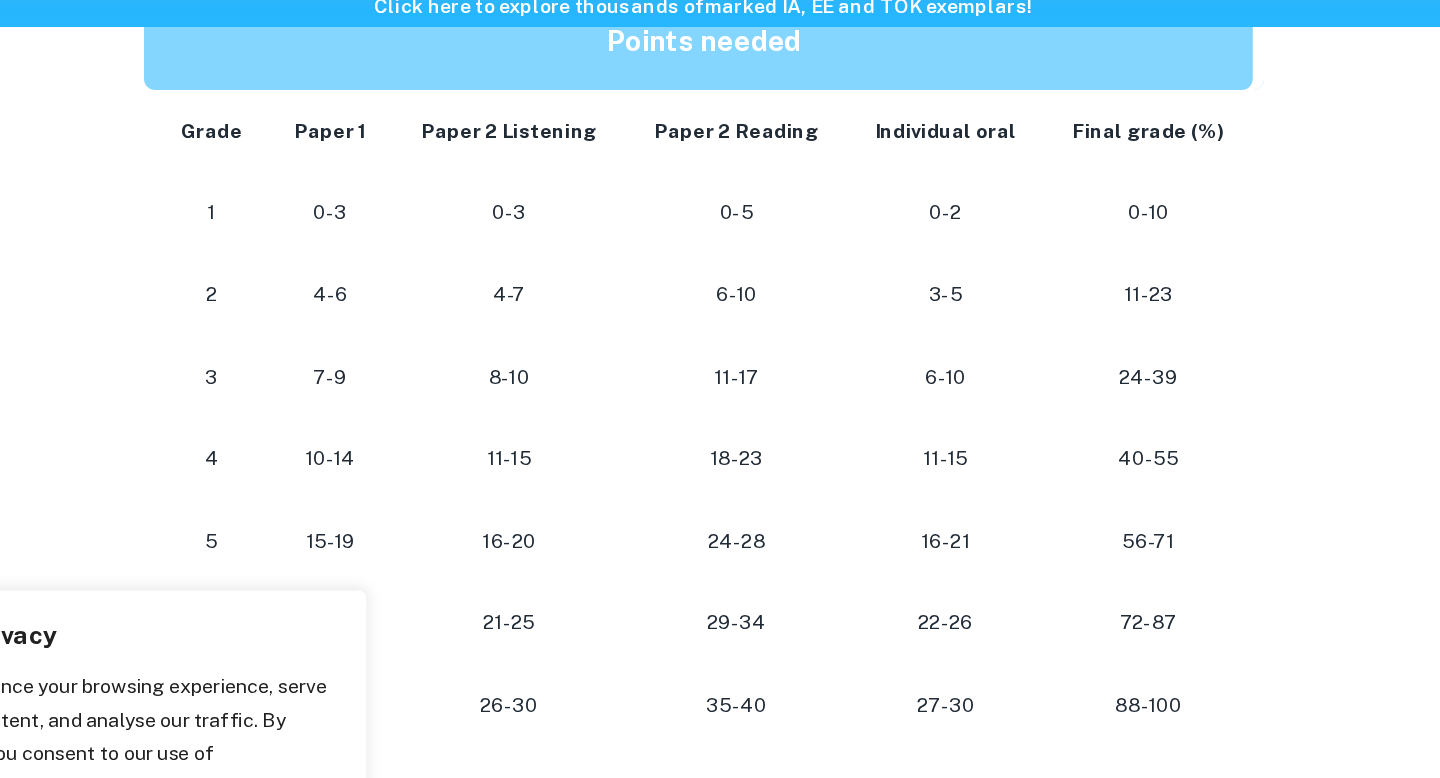 click on "40-55" at bounding box center [1041, 410] 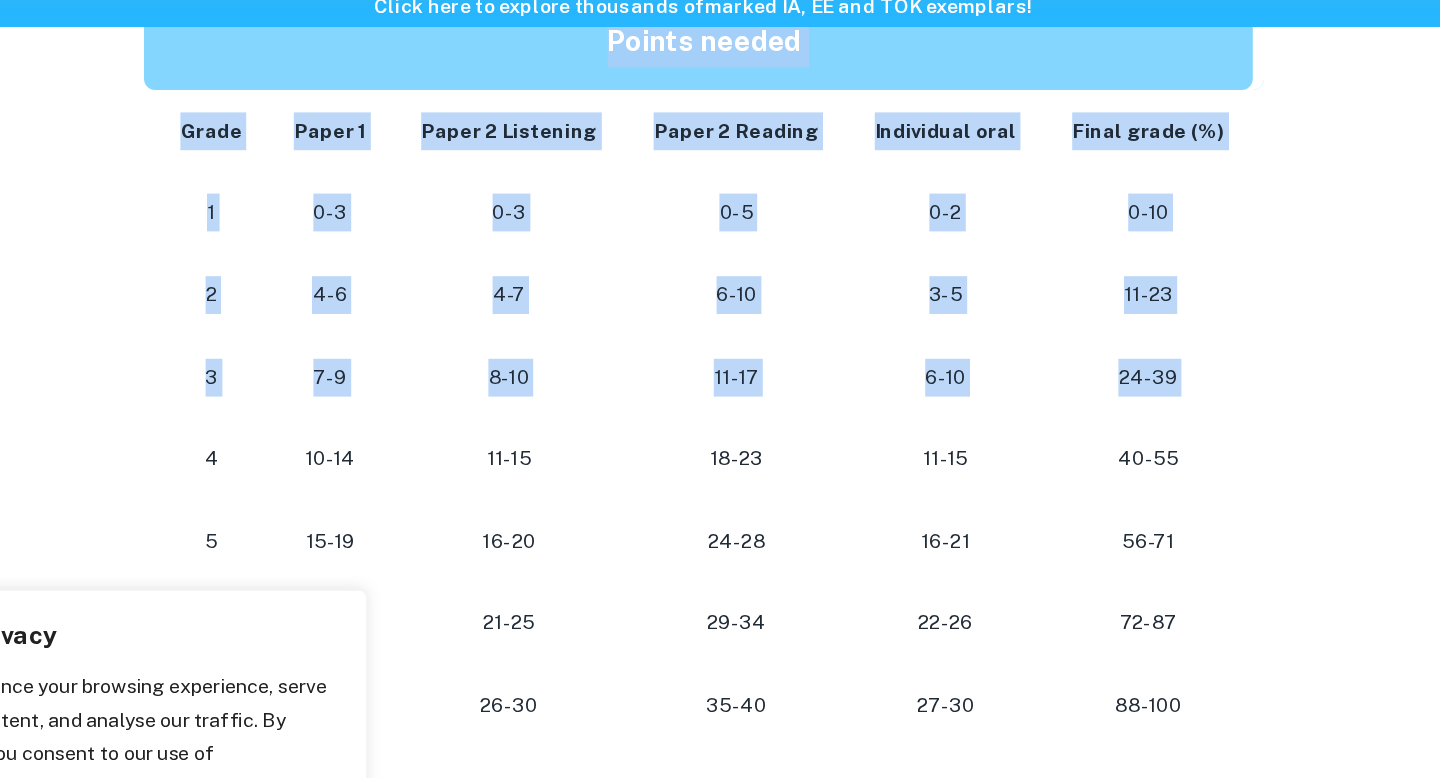 drag, startPoint x: 1131, startPoint y: 410, endPoint x: 384, endPoint y: 388, distance: 747.3239 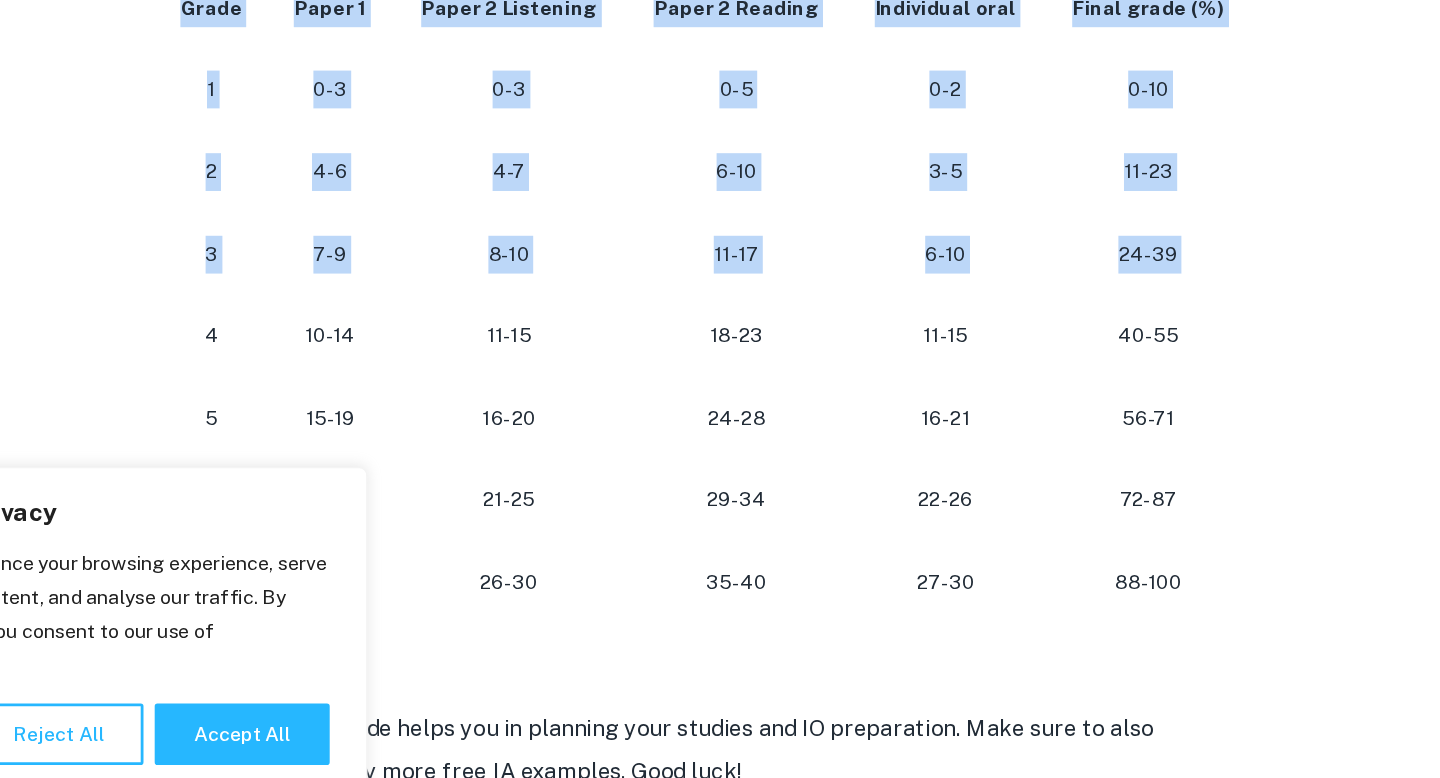 scroll, scrollTop: 1861, scrollLeft: 0, axis: vertical 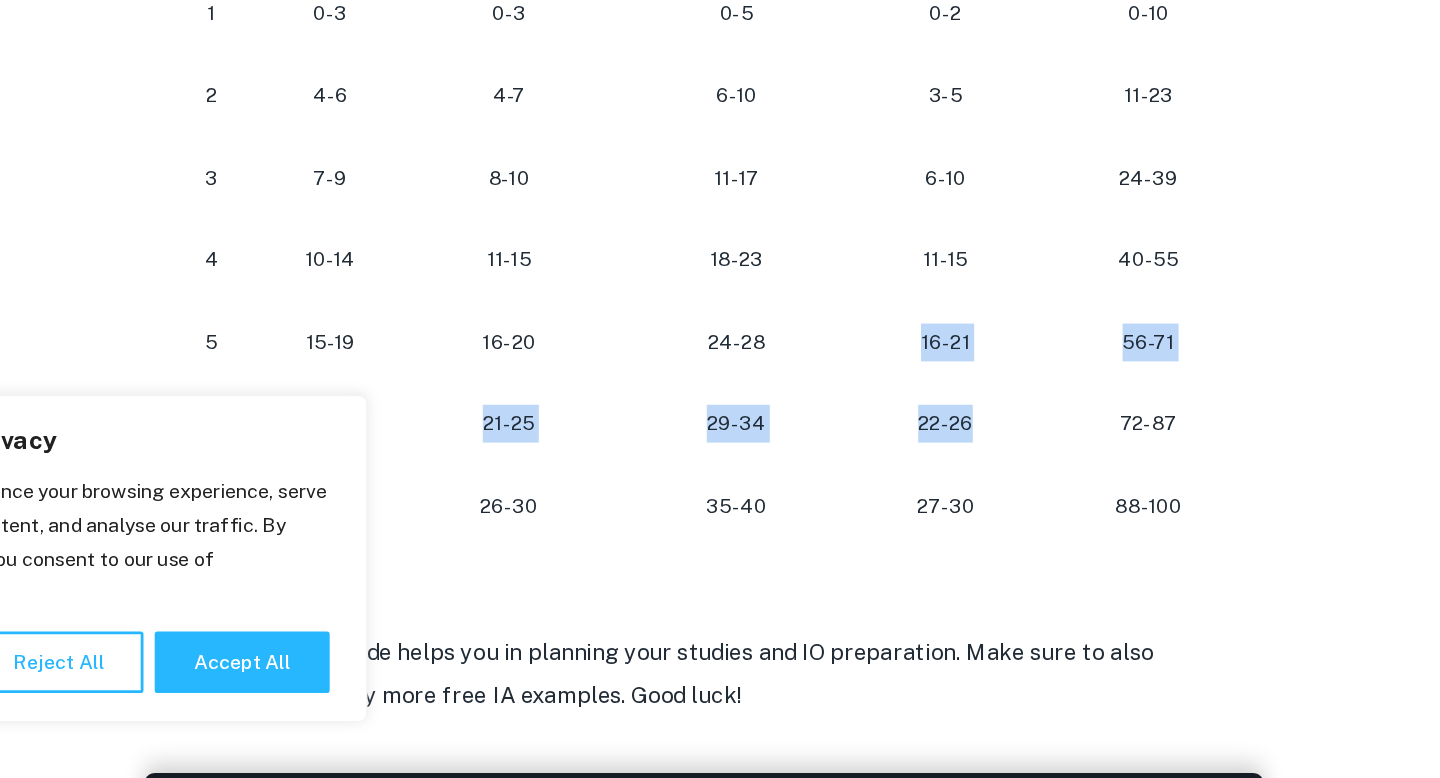 drag, startPoint x: 745, startPoint y: 487, endPoint x: 947, endPoint y: 550, distance: 211.59631 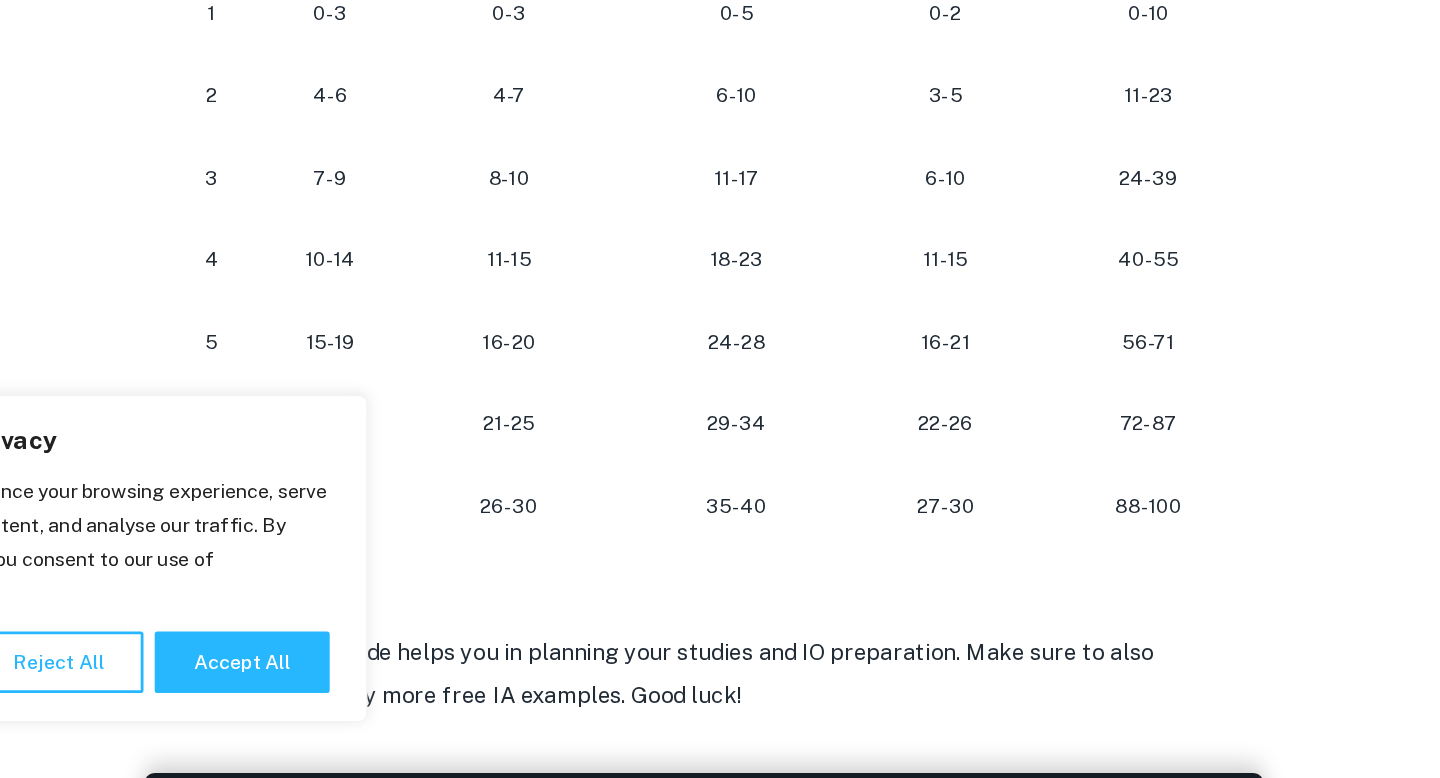 click on "40-55" at bounding box center [1041, 407] 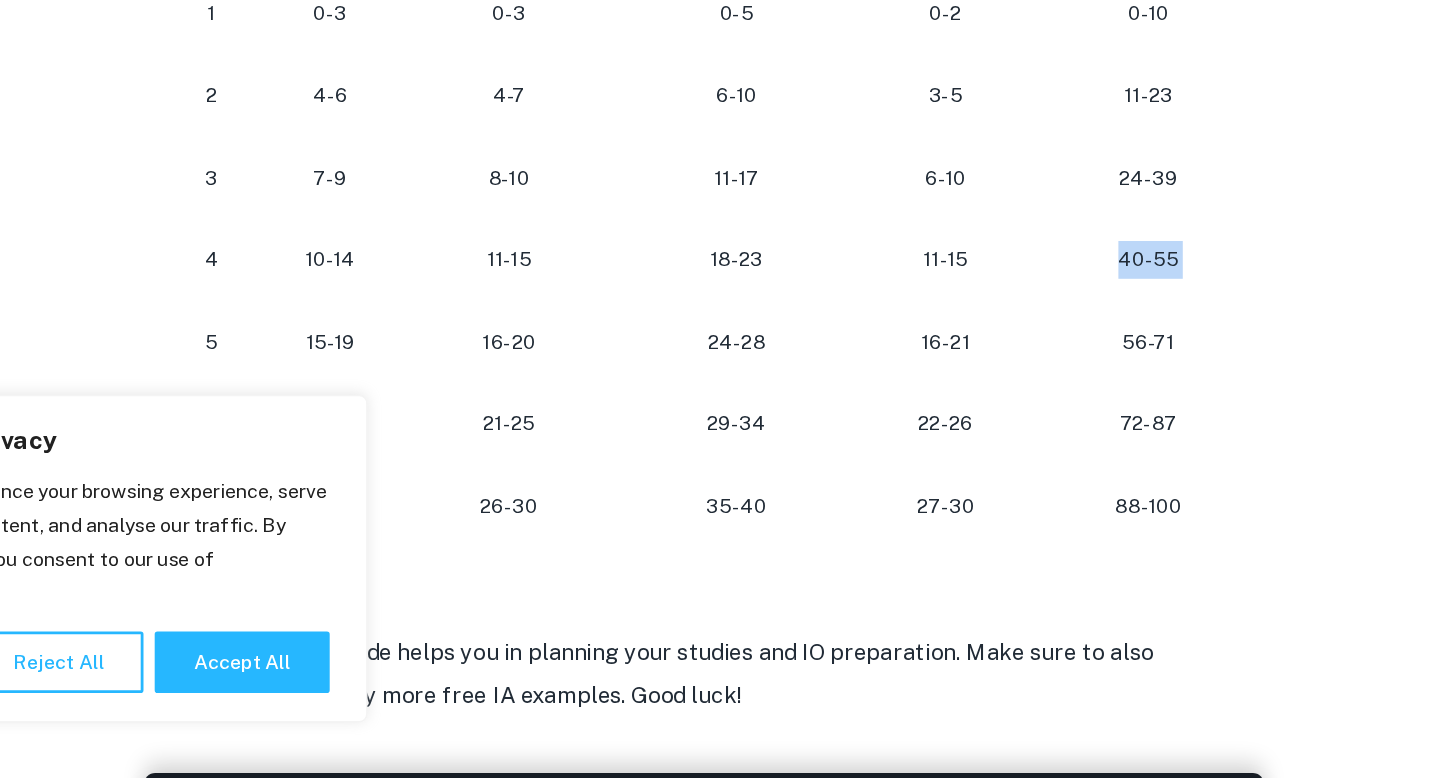 click on "40-55" at bounding box center (1041, 407) 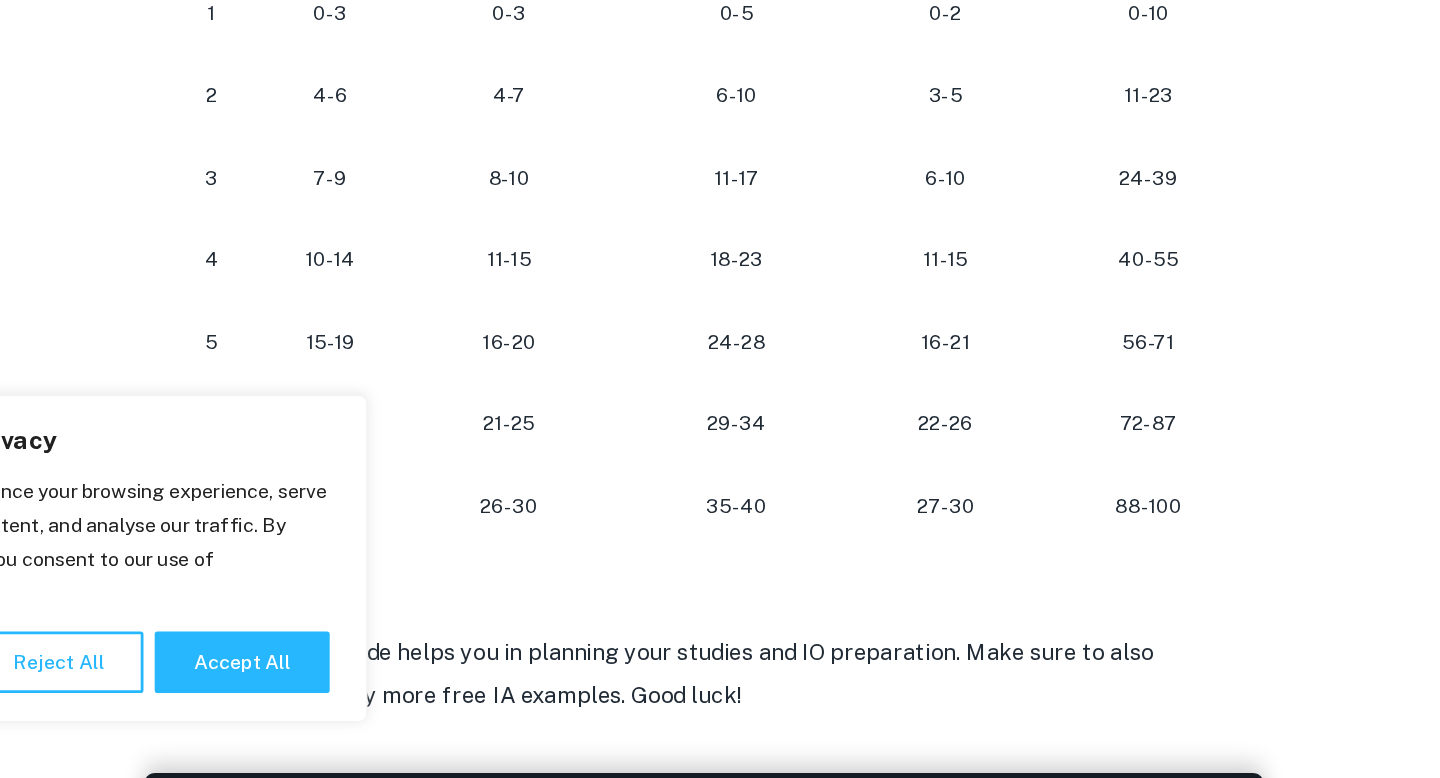 click on "40-55" at bounding box center (1041, 407) 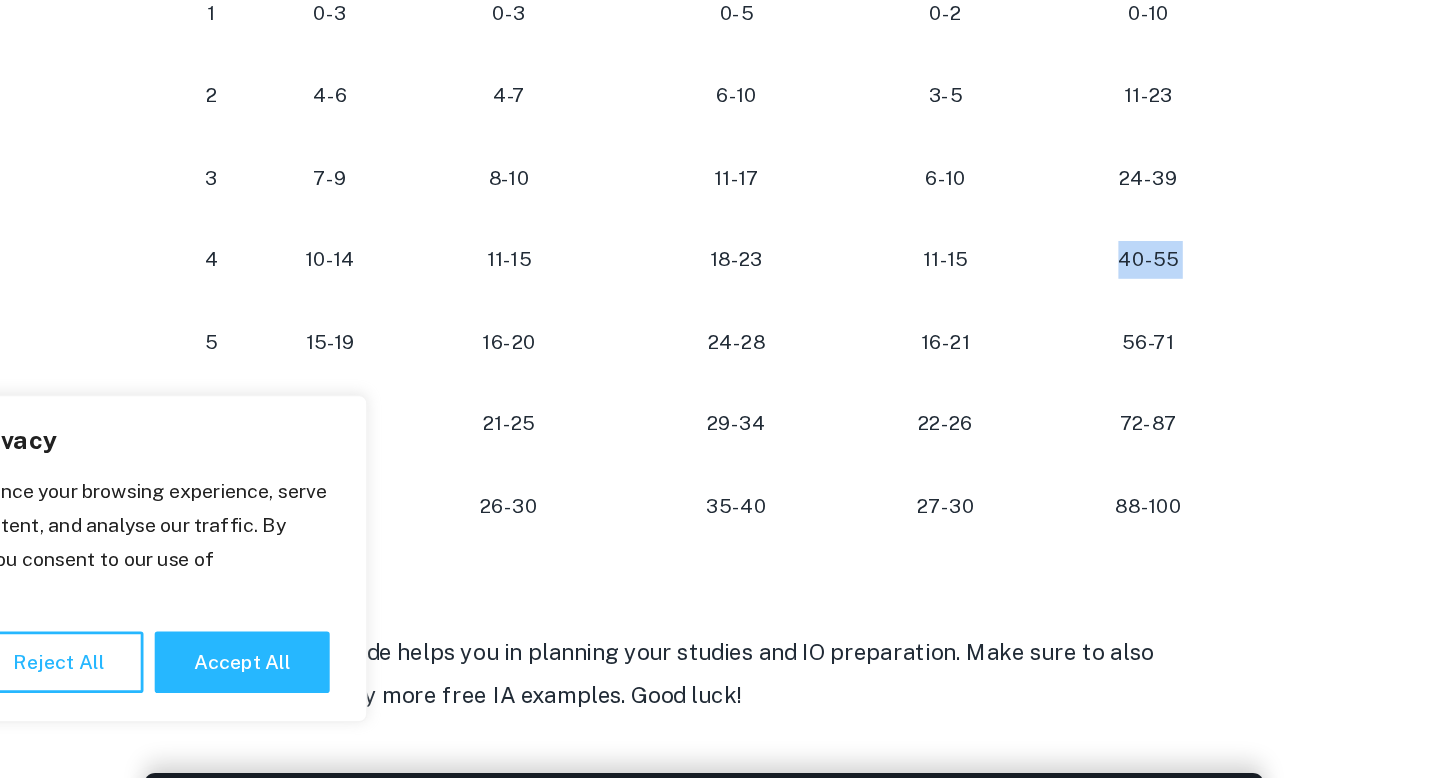 click on "16-20" at bounding box center (580, 466) 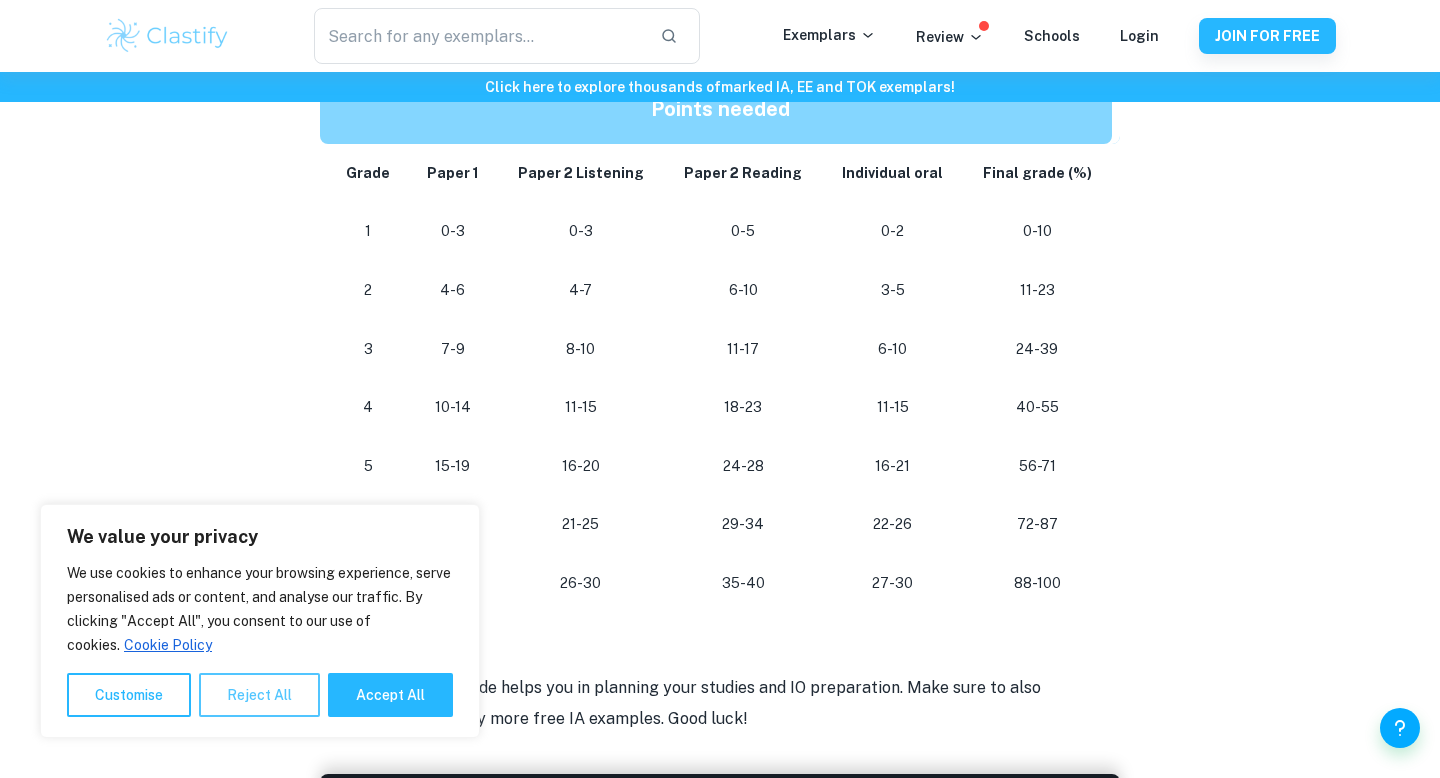 click on "Reject All" at bounding box center [259, 695] 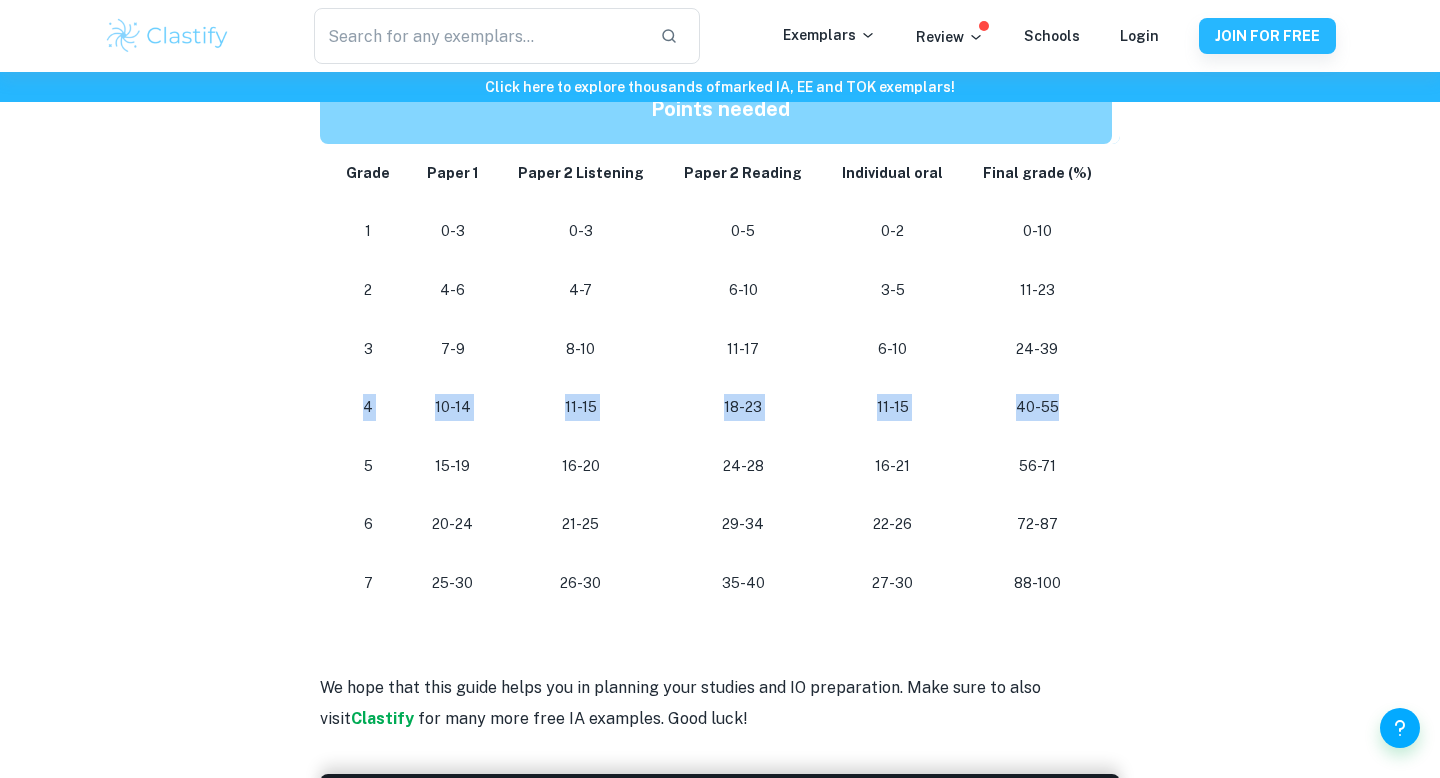 drag, startPoint x: 1093, startPoint y: 395, endPoint x: 375, endPoint y: 383, distance: 718.1003 